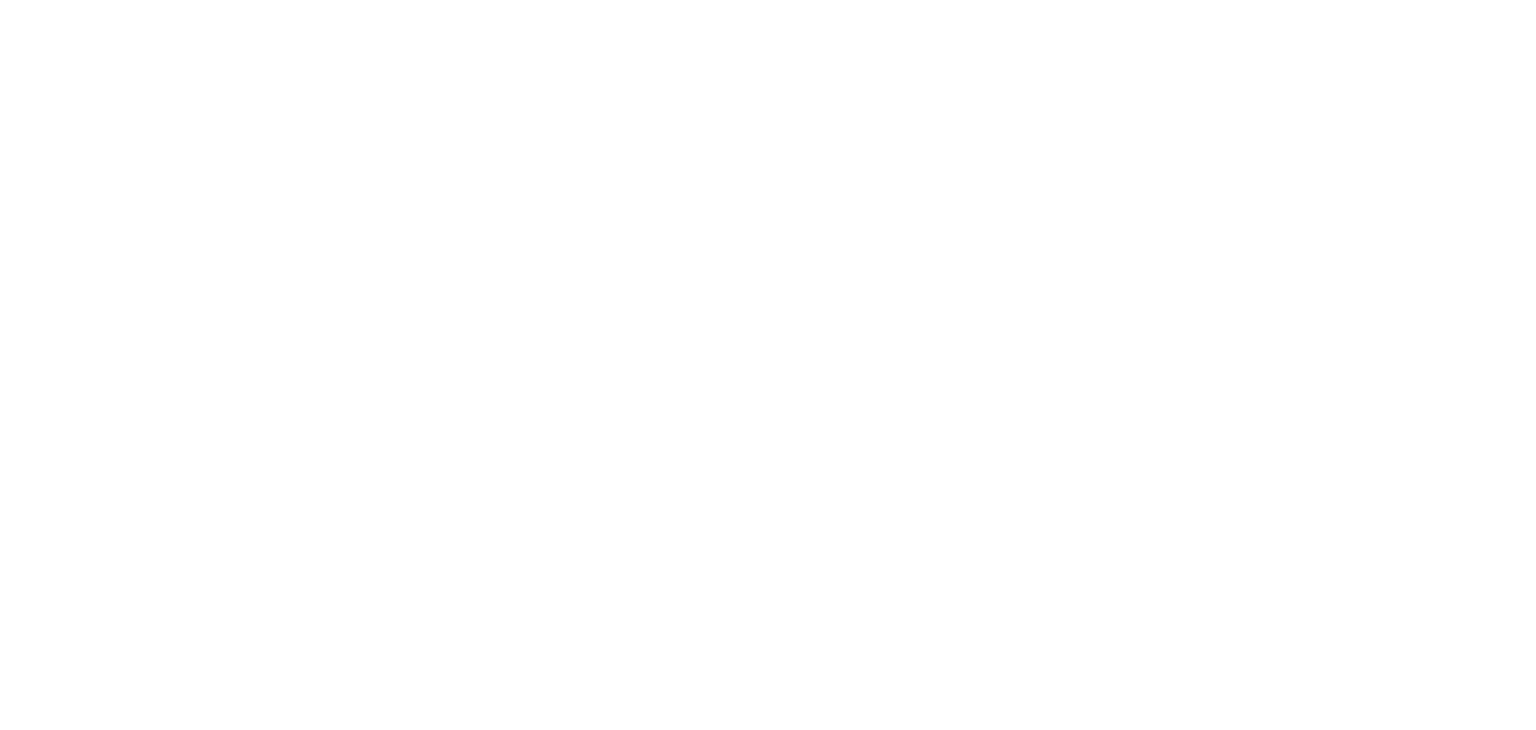 scroll, scrollTop: 0, scrollLeft: 0, axis: both 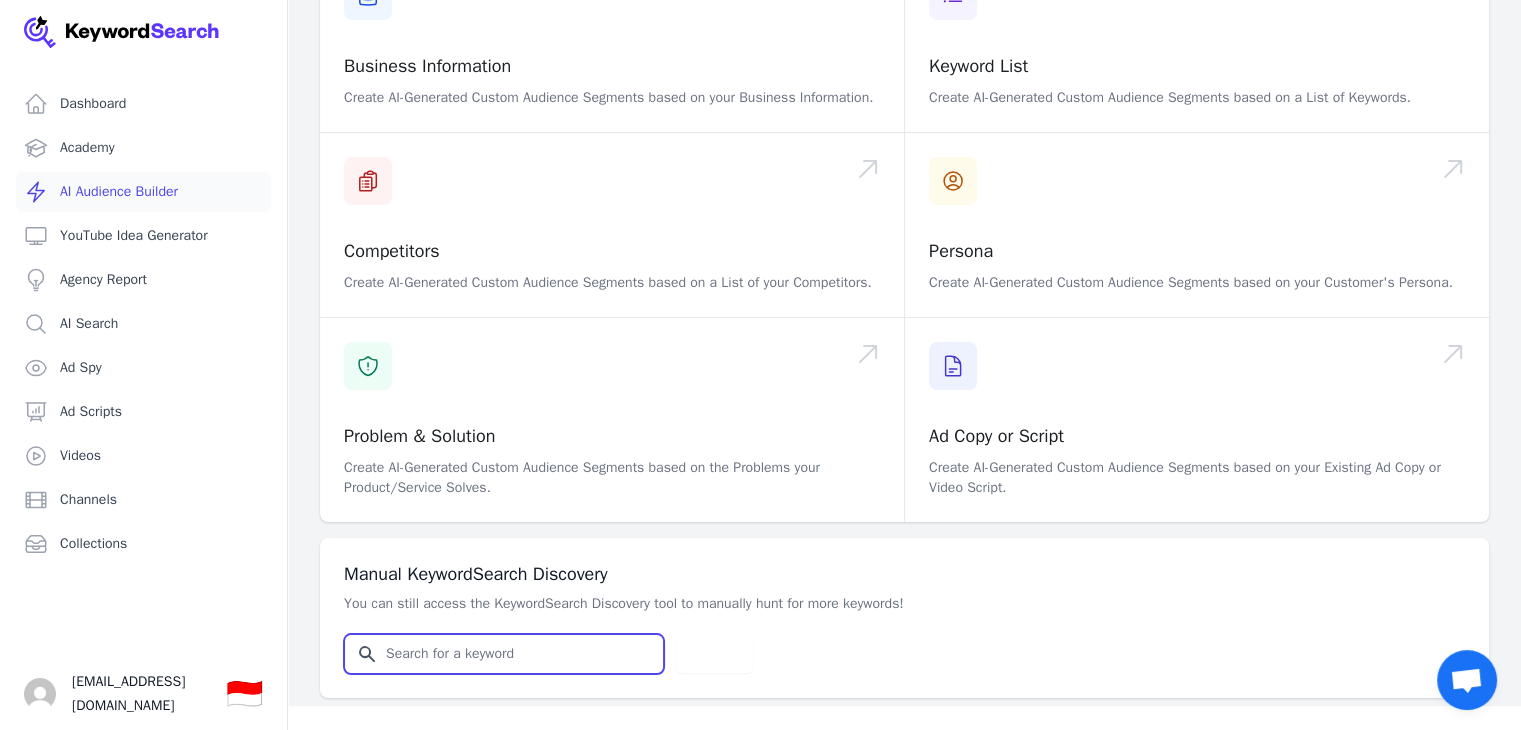 drag, startPoint x: 520, startPoint y: 670, endPoint x: 534, endPoint y: 670, distance: 14 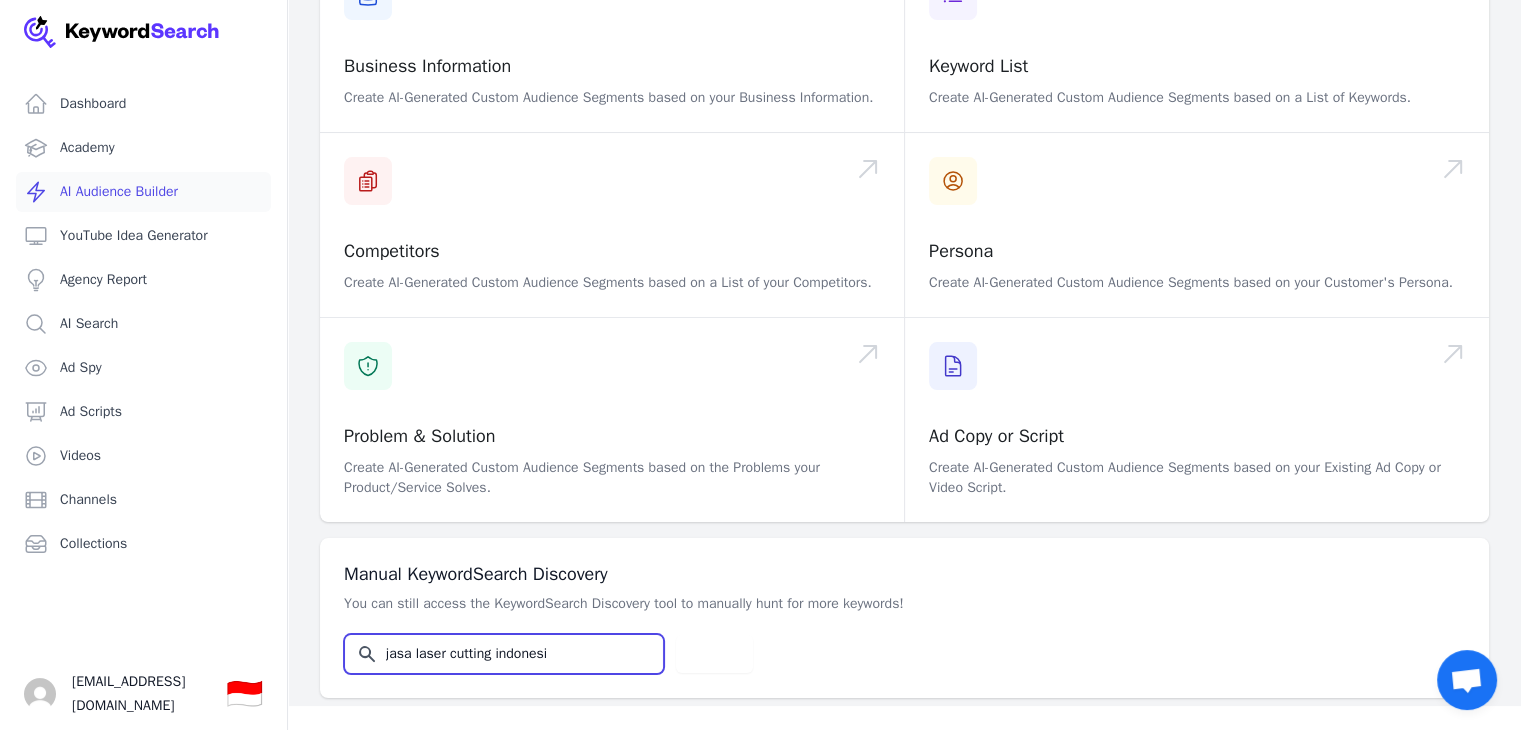 type on "jasa laser cutting indonesia" 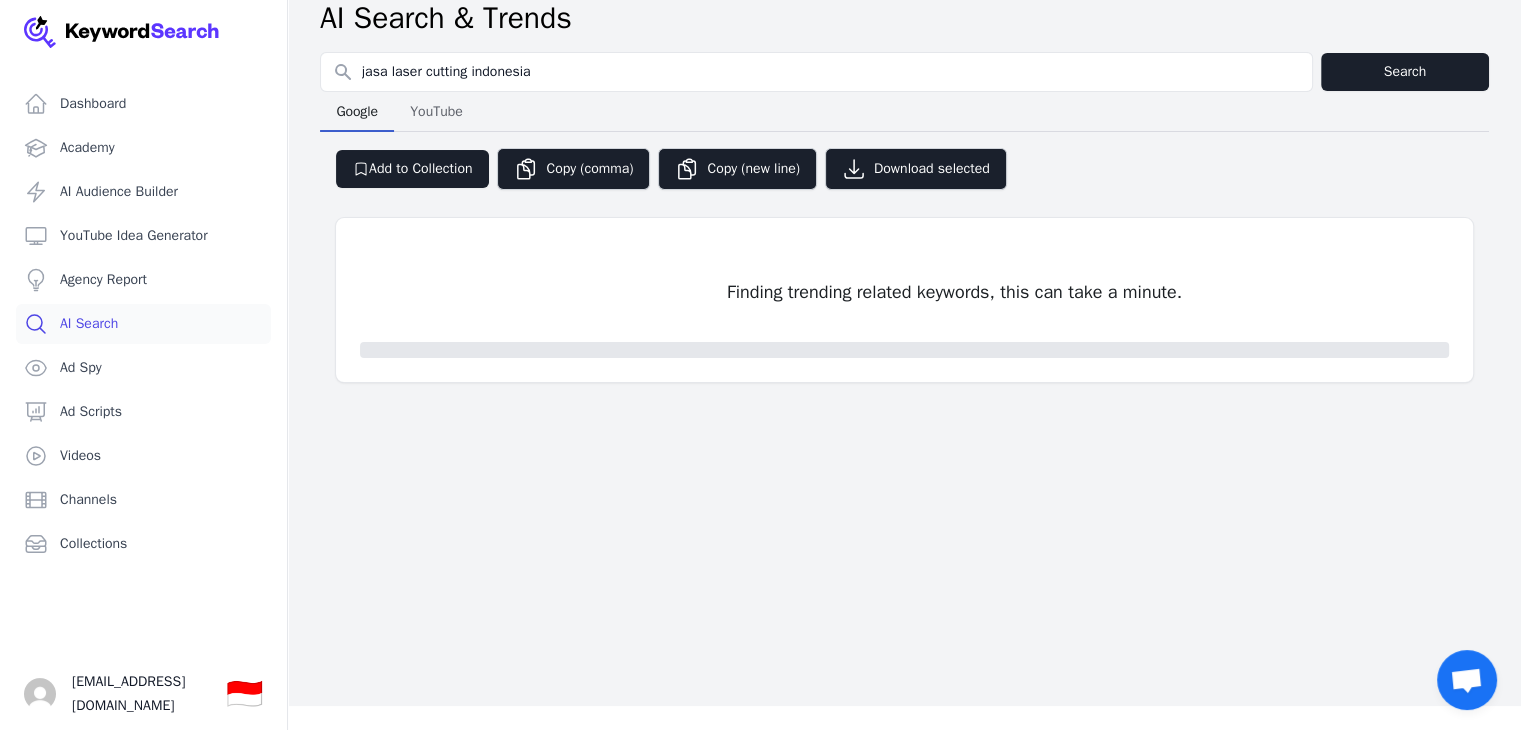 scroll, scrollTop: 0, scrollLeft: 0, axis: both 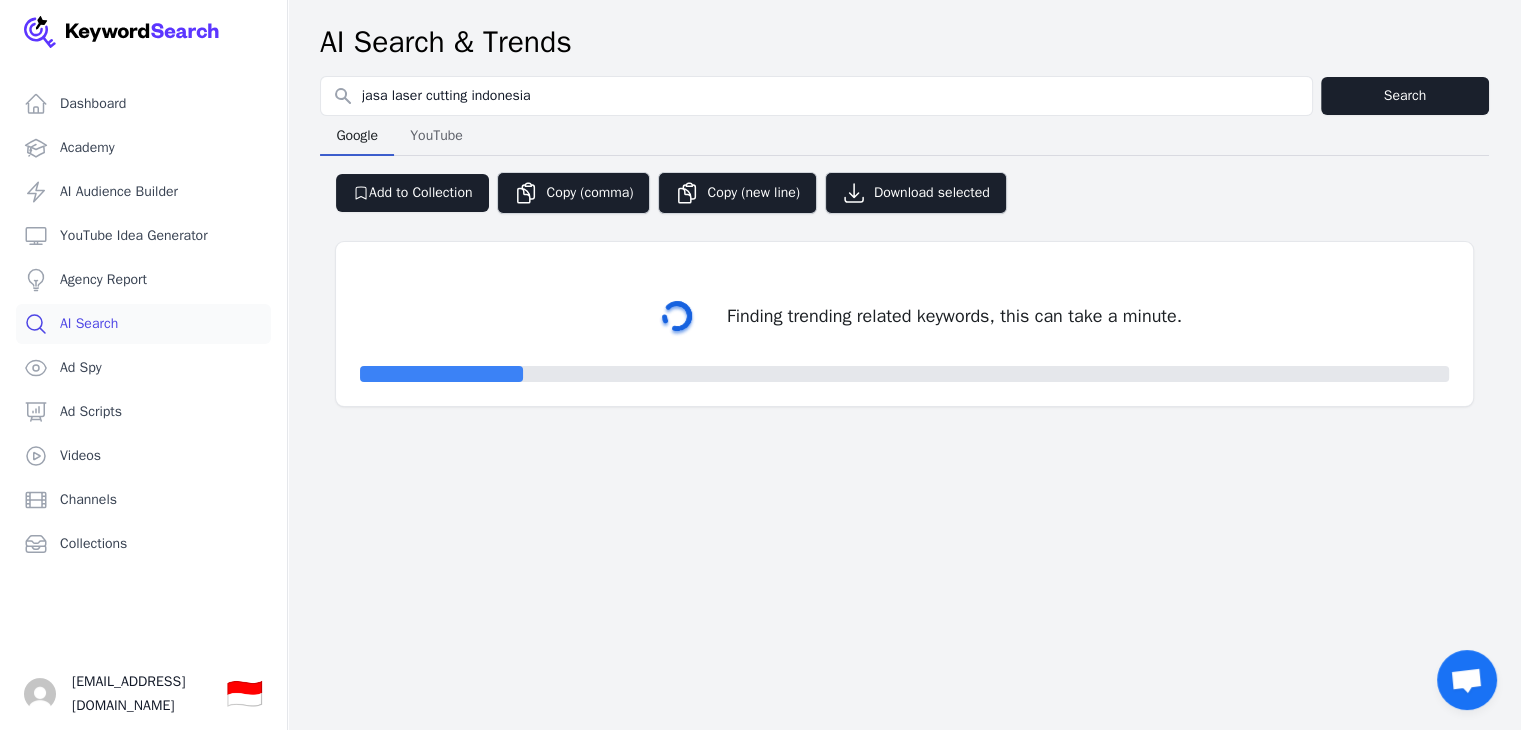 click on "YouTube" at bounding box center [436, 136] 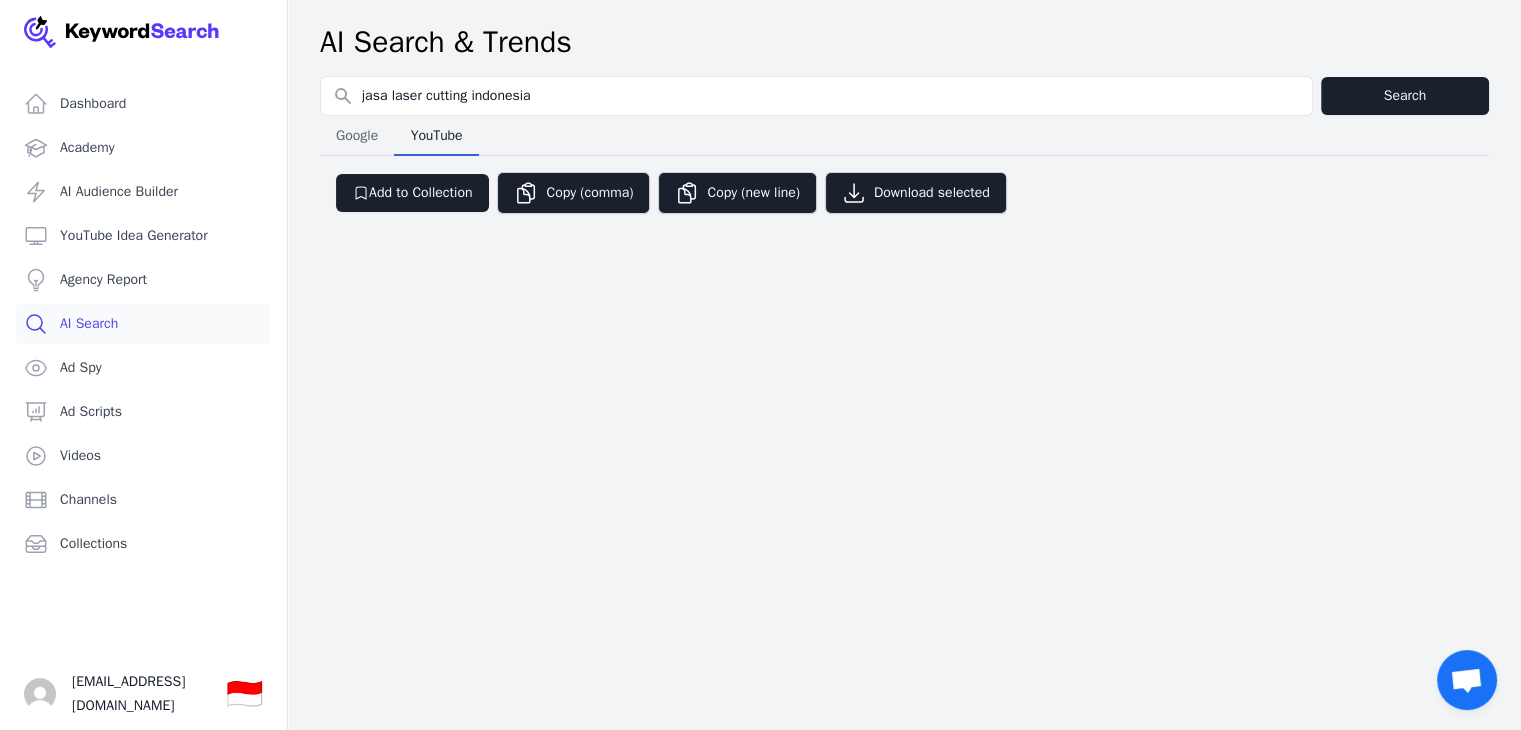 click on "Google" at bounding box center (357, 136) 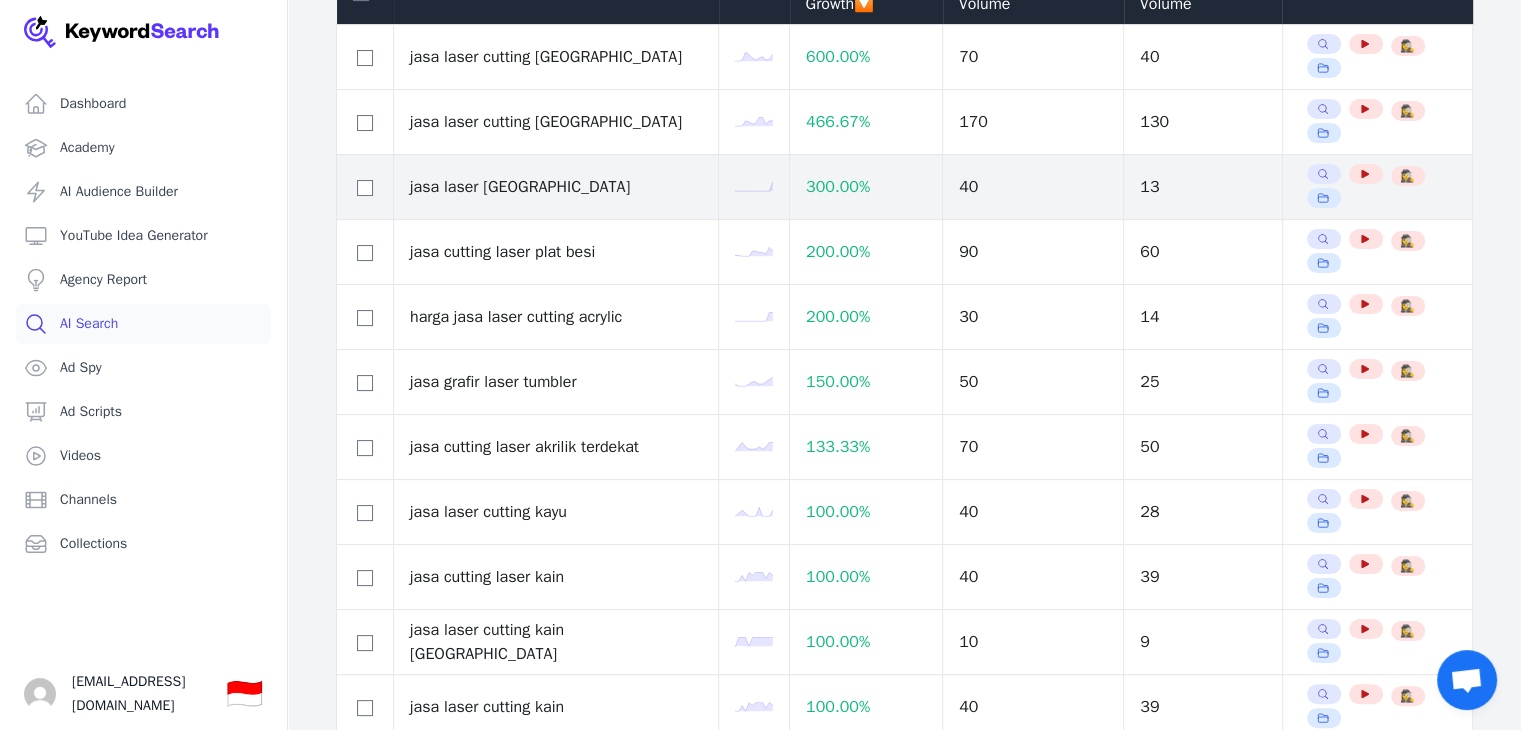 scroll, scrollTop: 0, scrollLeft: 0, axis: both 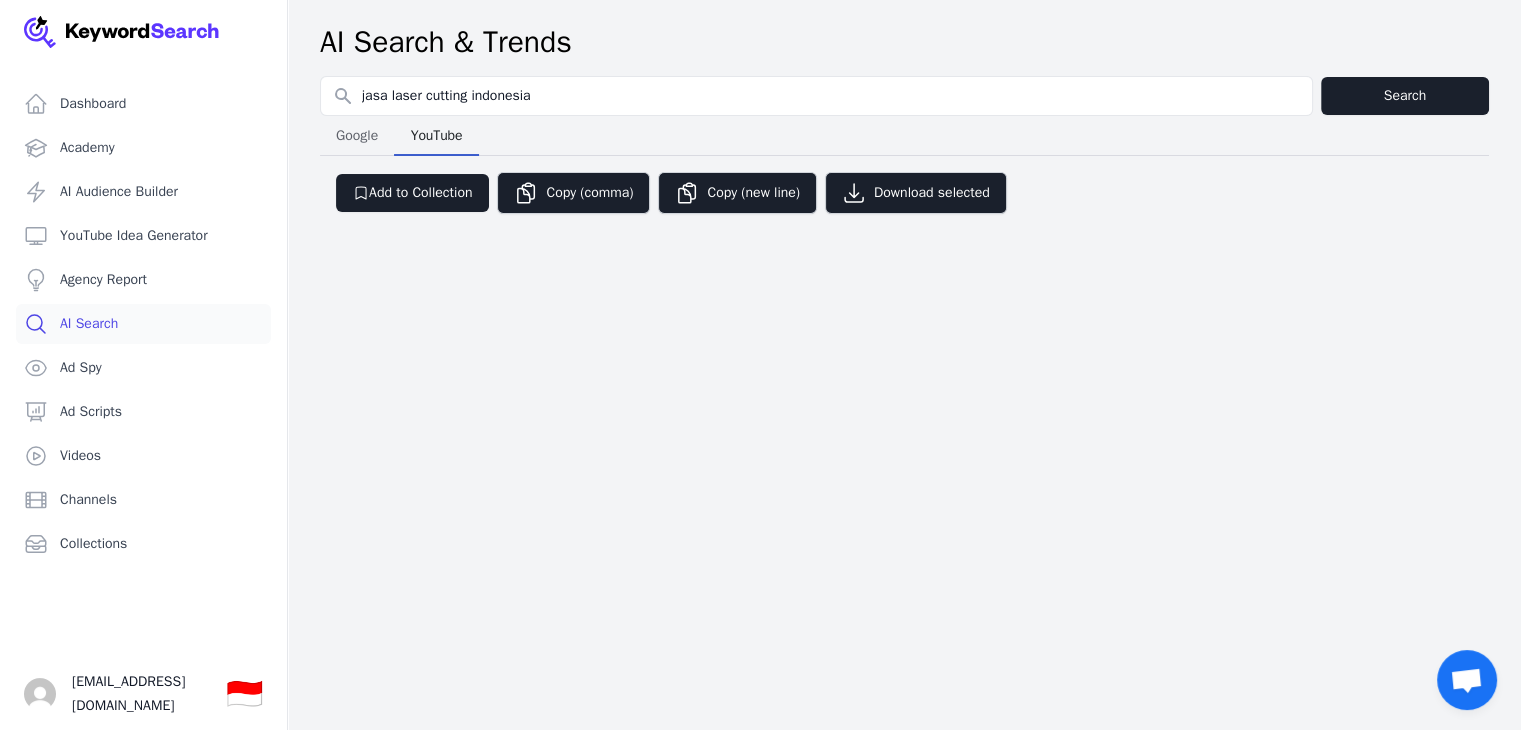 click on "YouTube" at bounding box center (437, 136) 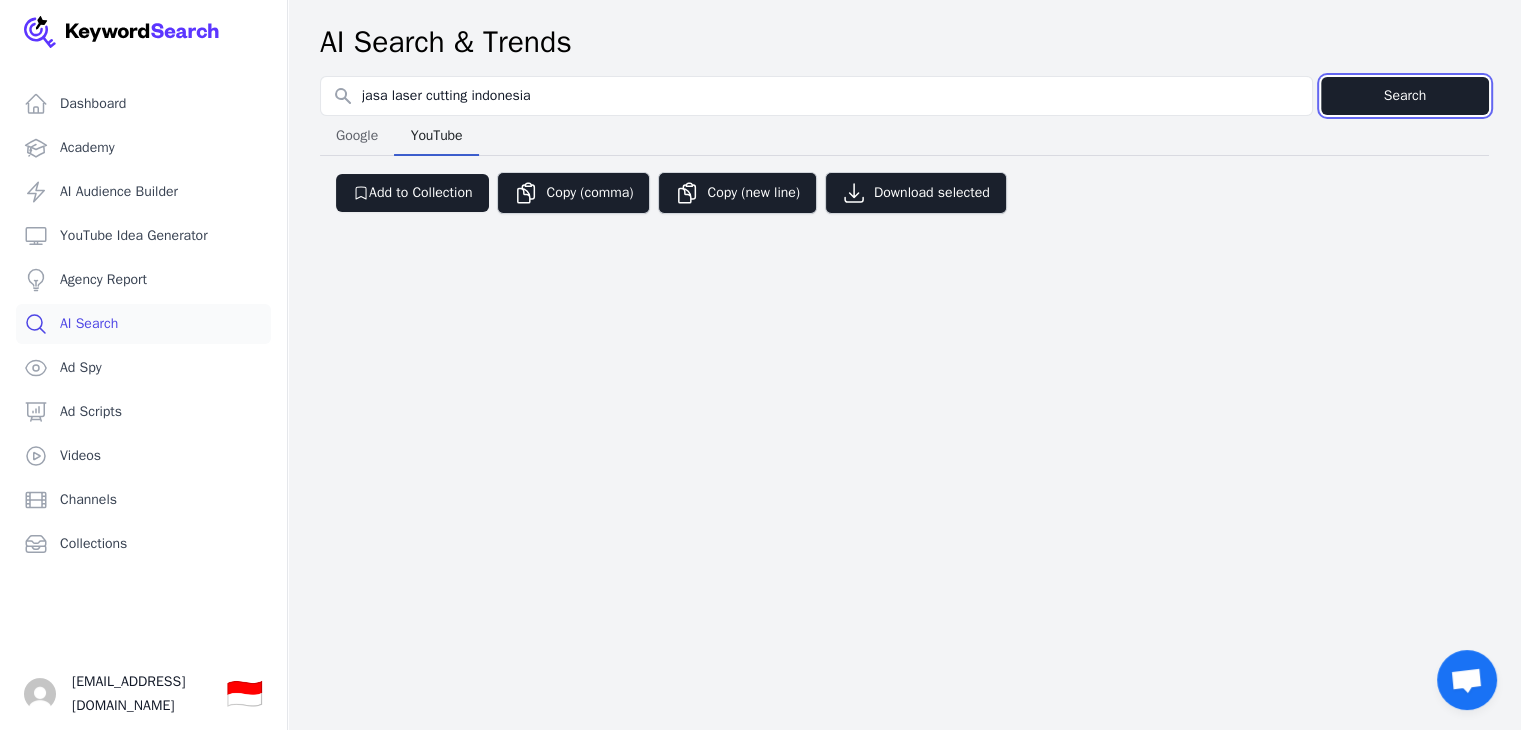 click on "Search" at bounding box center (1405, 96) 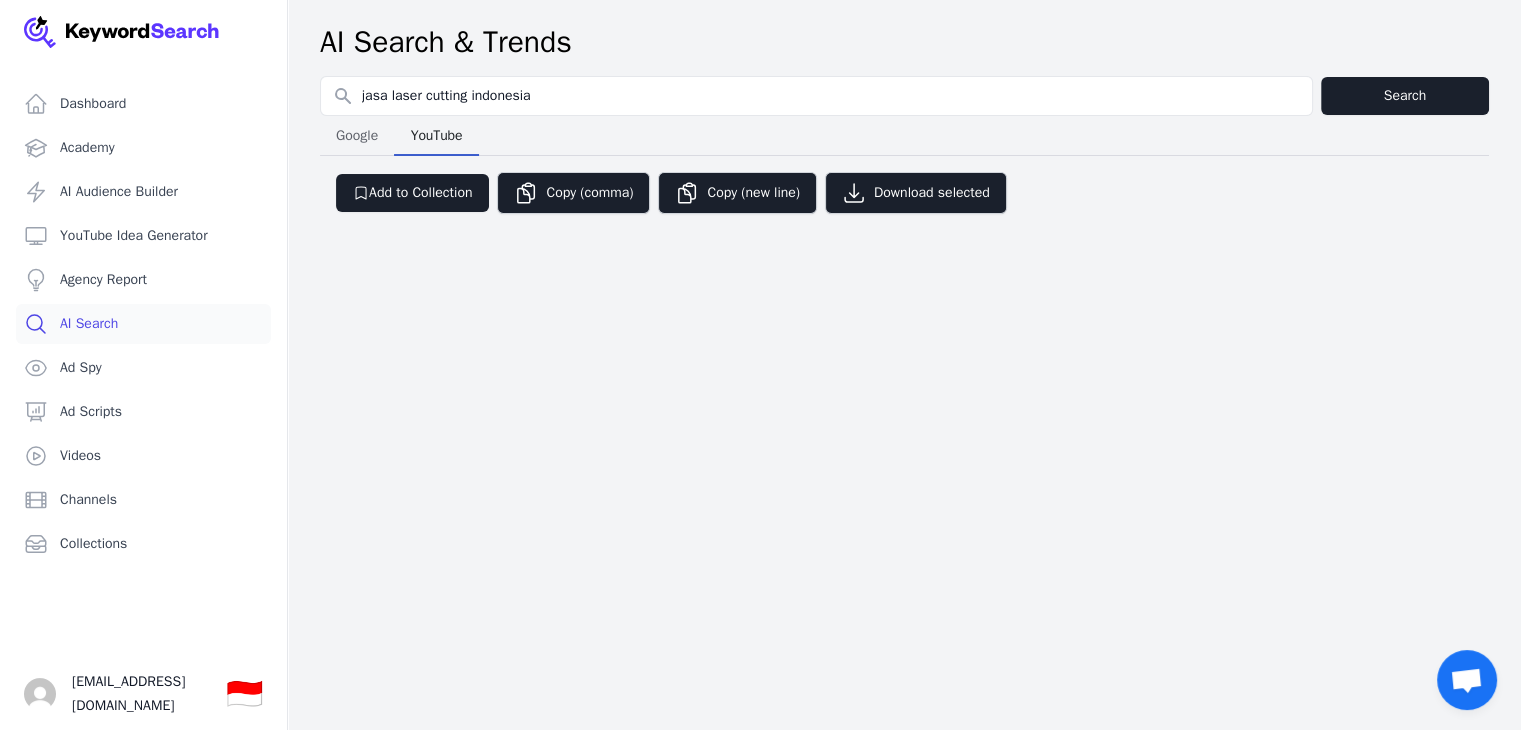 click on "Google Google YouTube YouTube" at bounding box center (904, 136) 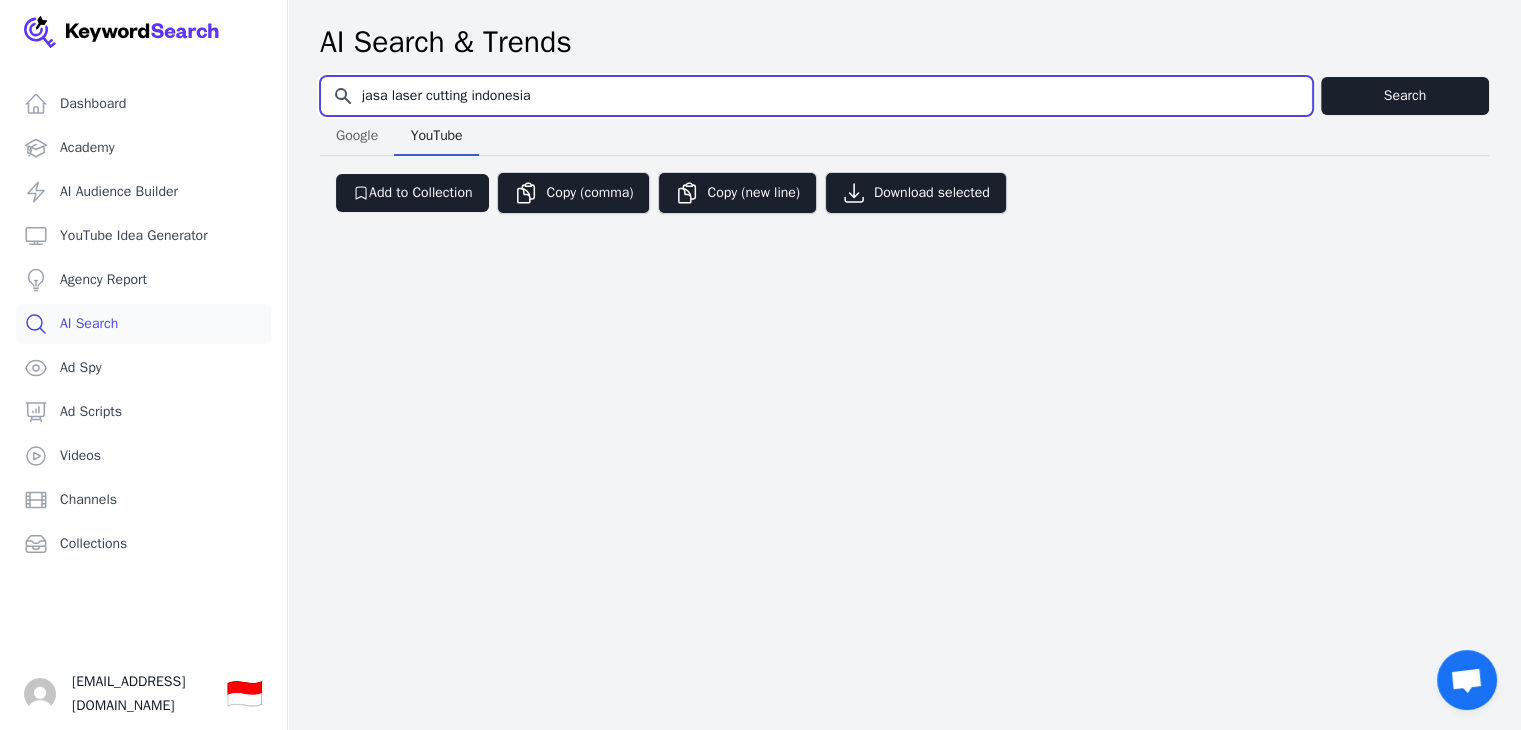 click on "jasa laser cutting indonesia" at bounding box center (816, 96) 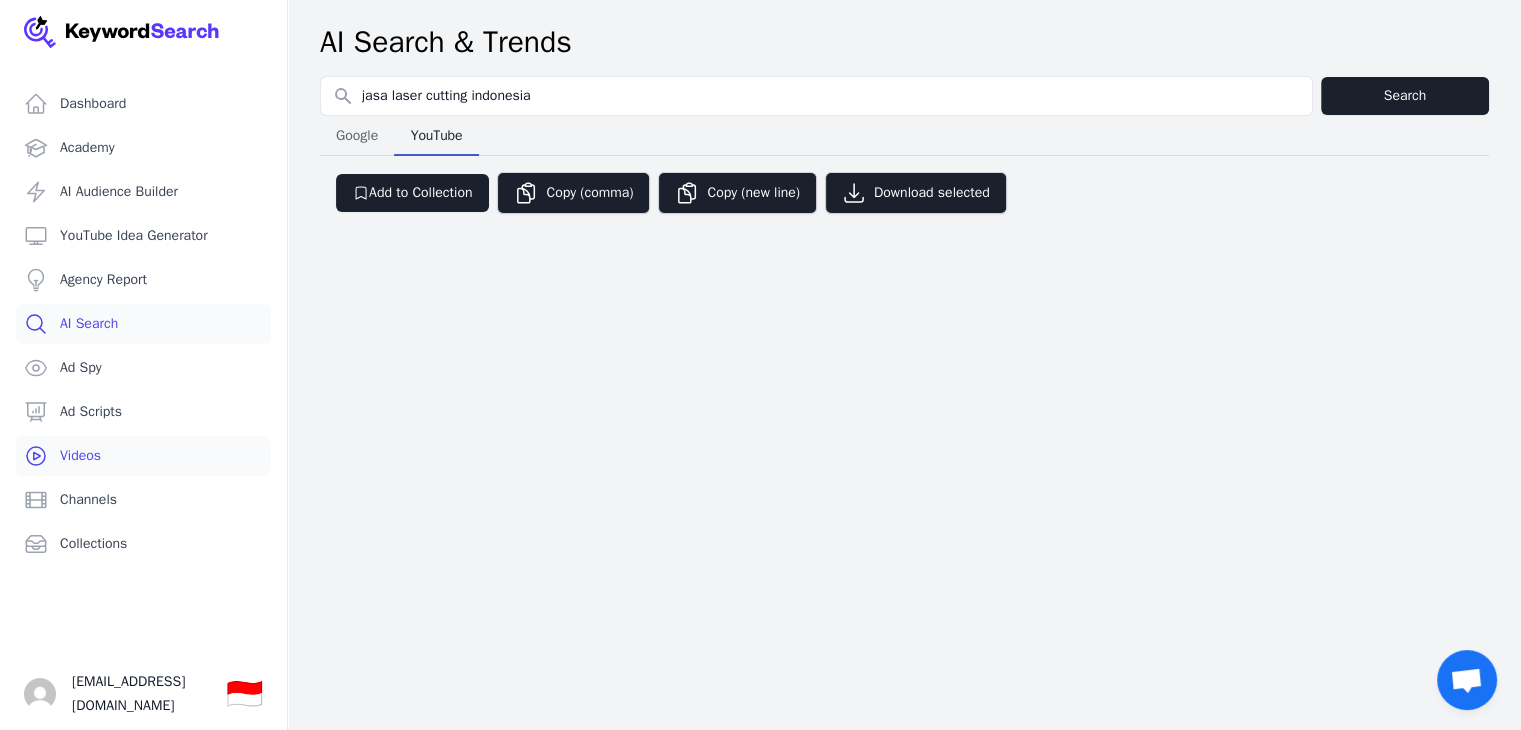 click on "Videos" at bounding box center (143, 456) 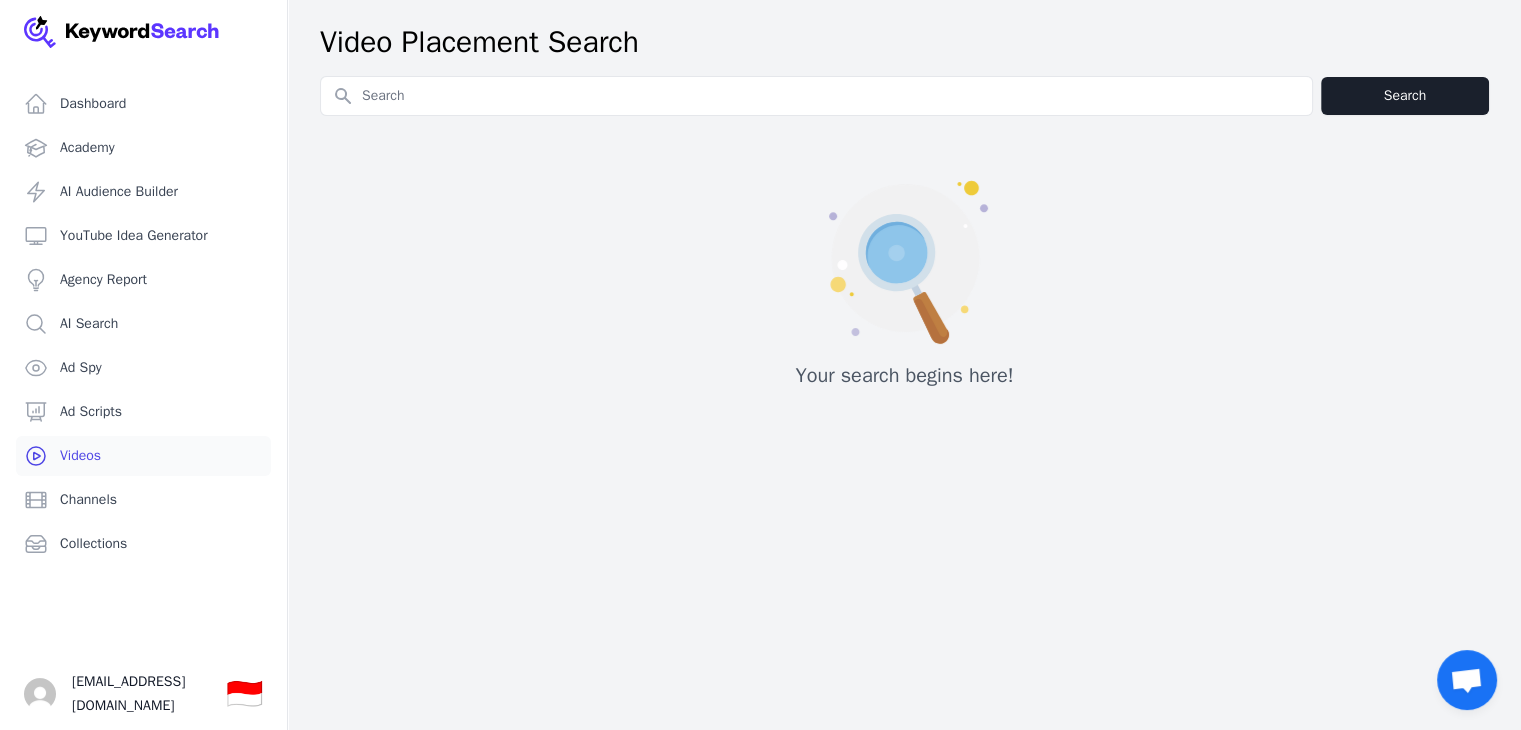 click on "Search for YouTube Keywords" at bounding box center (816, 96) 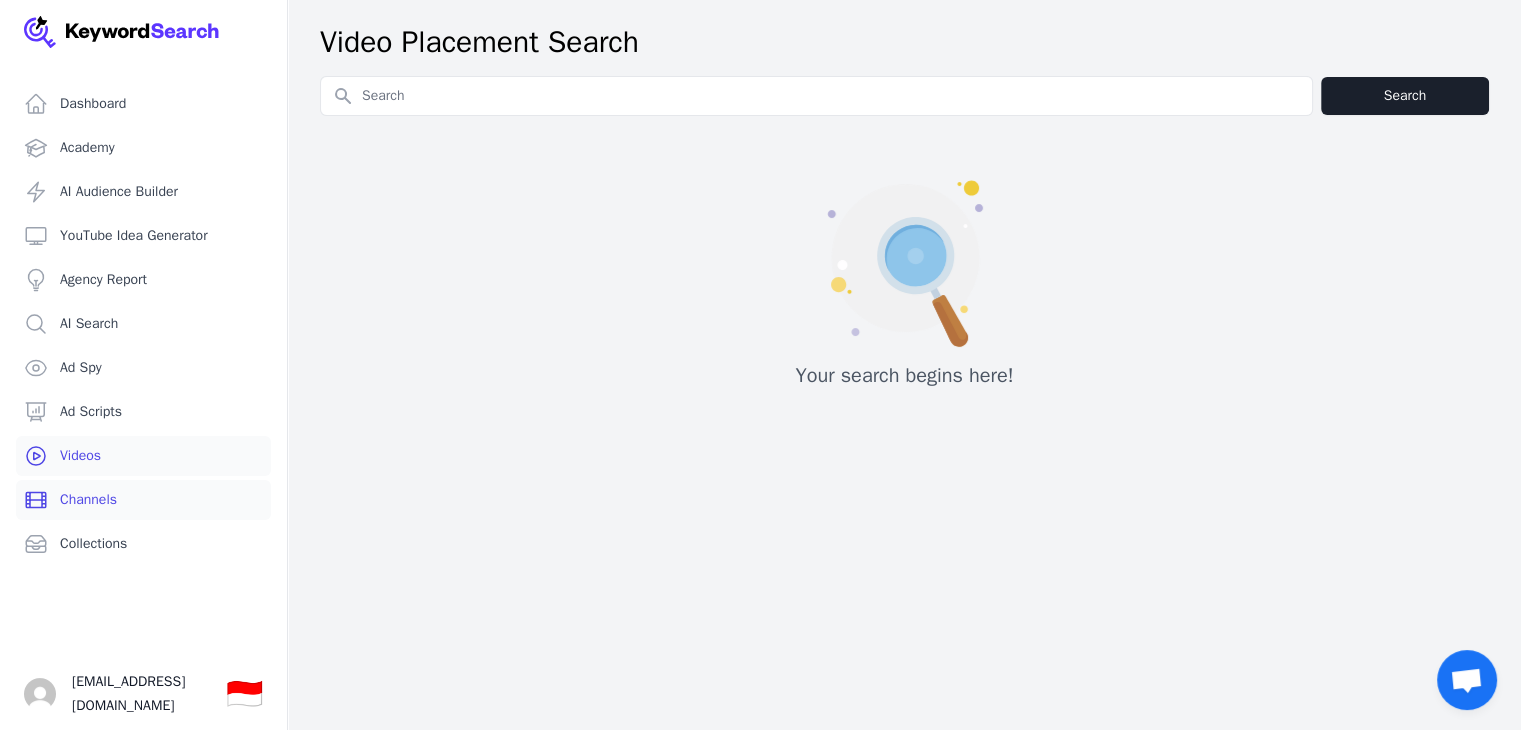 click on "Channels" at bounding box center (143, 500) 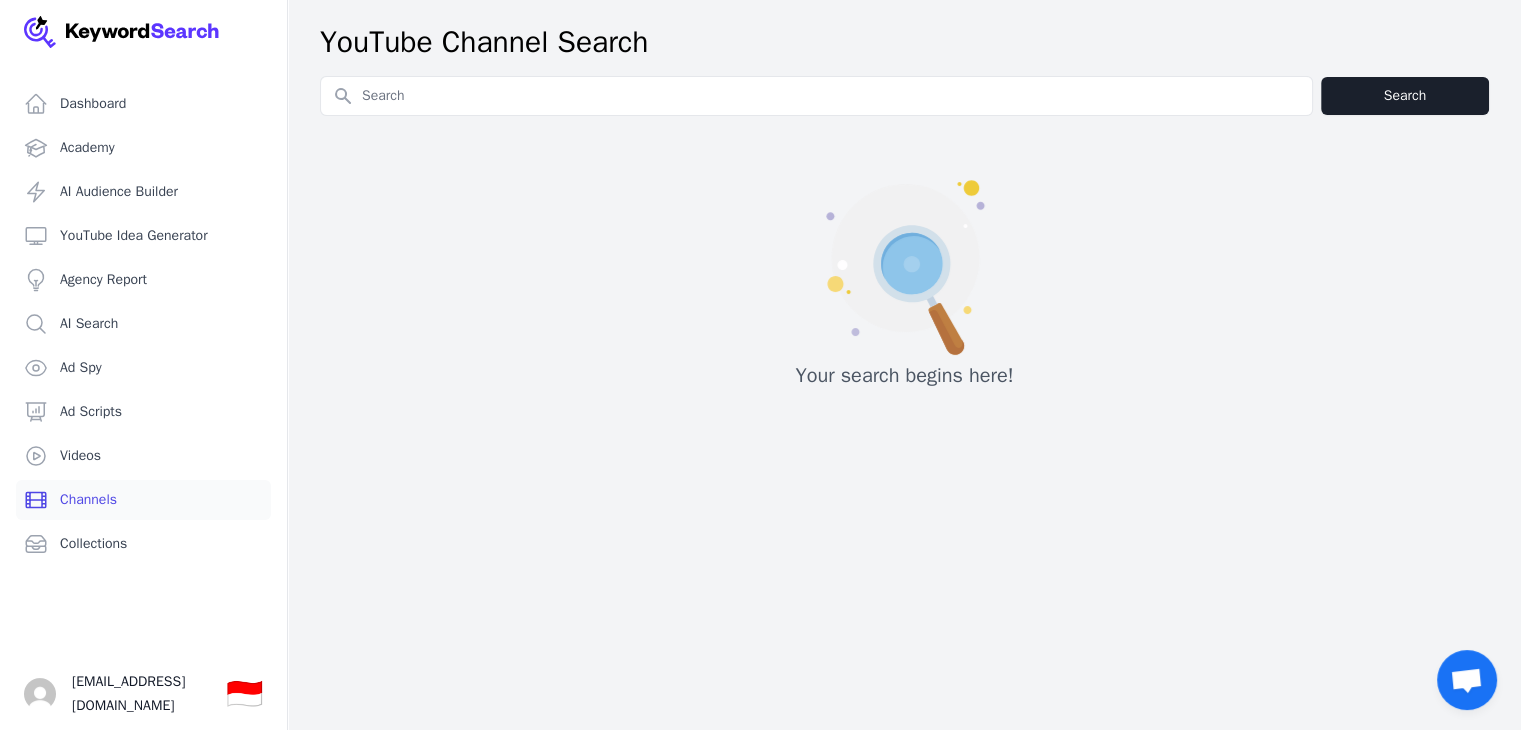 click on "Search for YouTube Keywords" at bounding box center [816, 96] 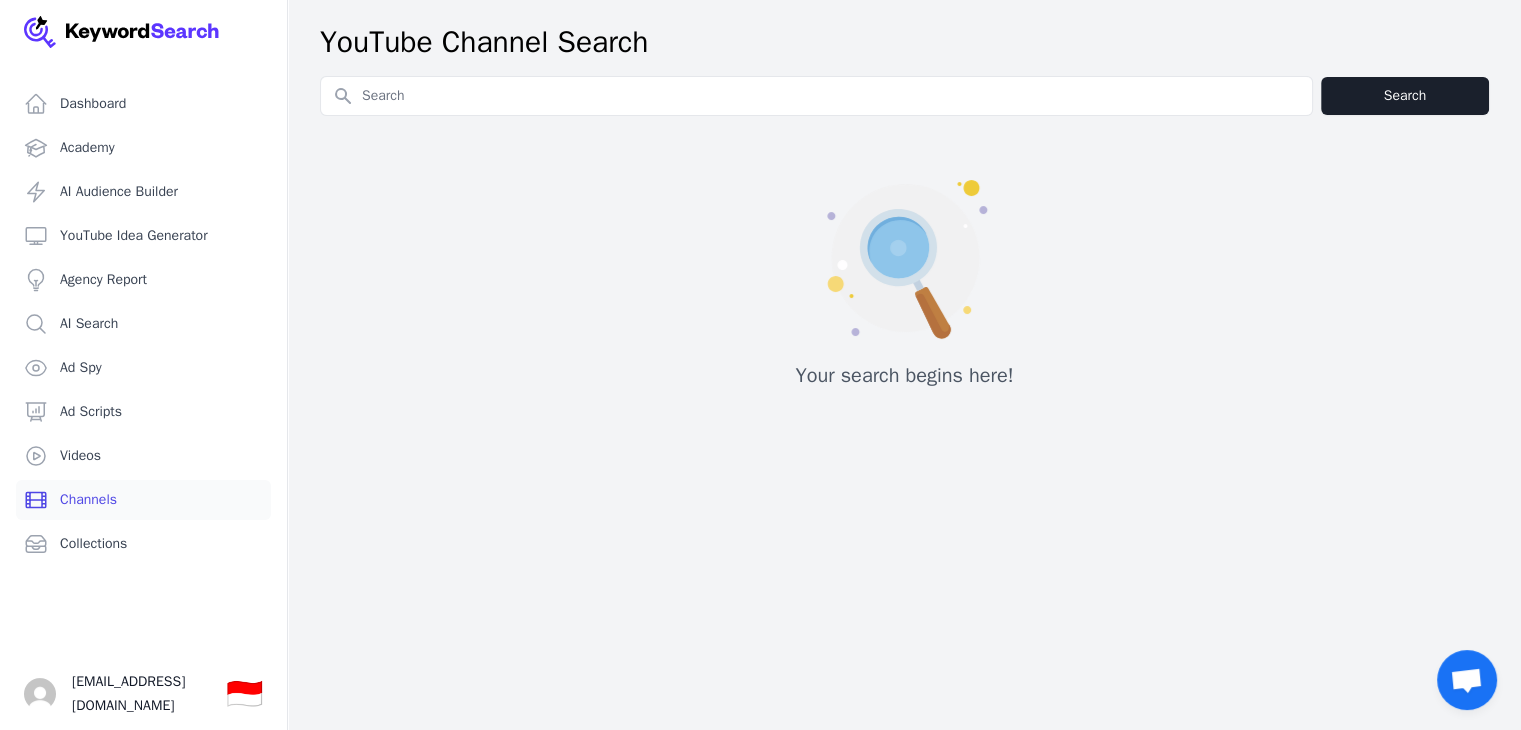 type on "jasa laser cutting indonesia" 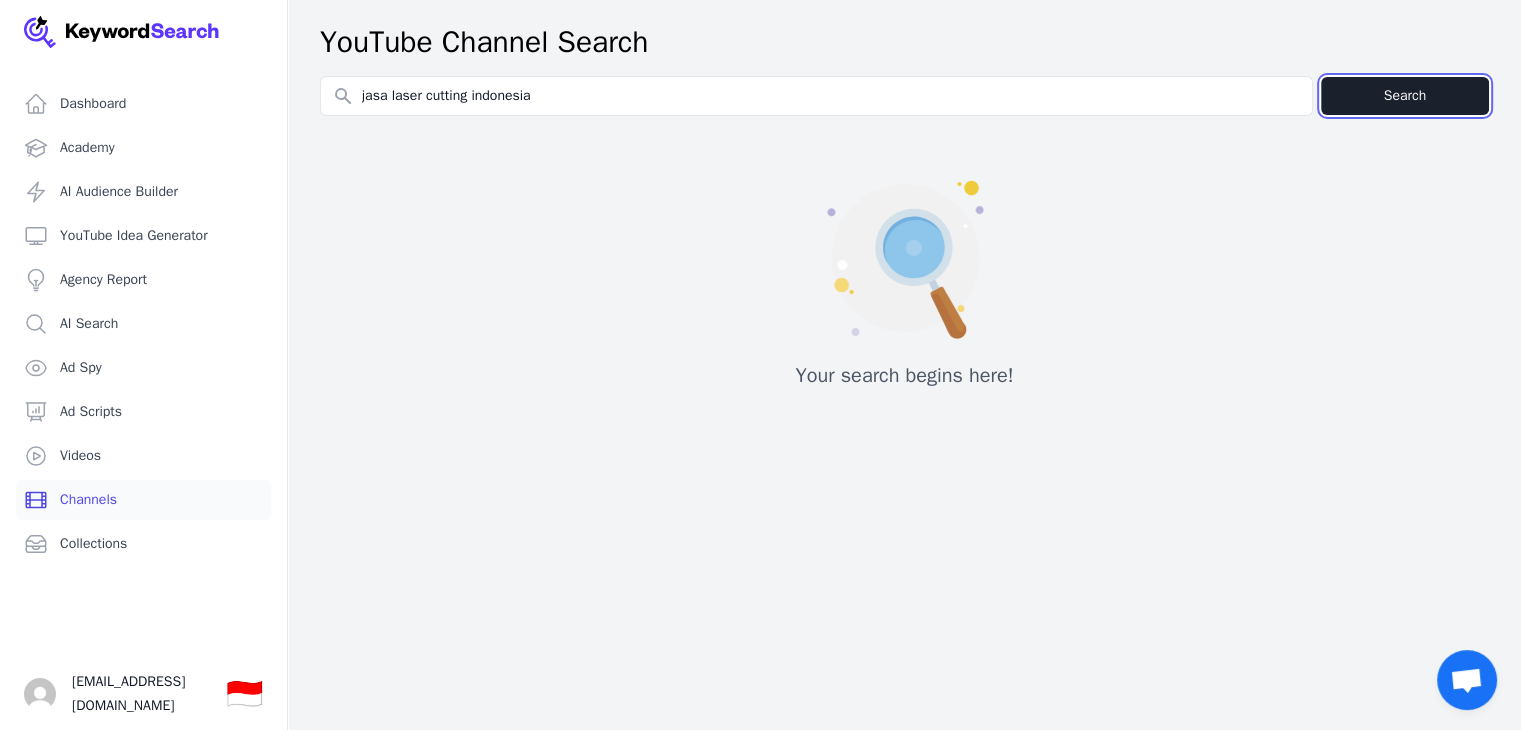 click on "Search" at bounding box center [1405, 96] 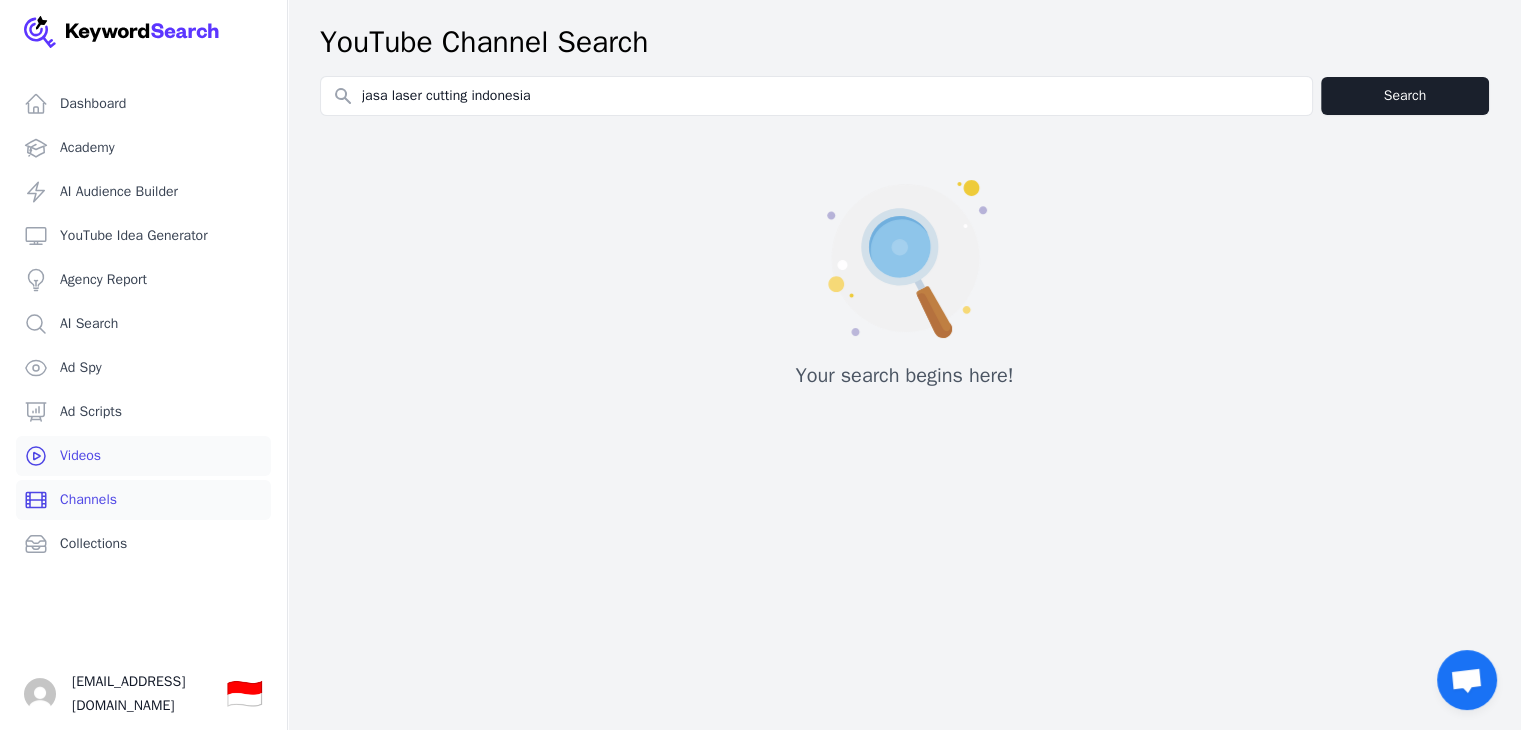 click on "Videos" at bounding box center [143, 456] 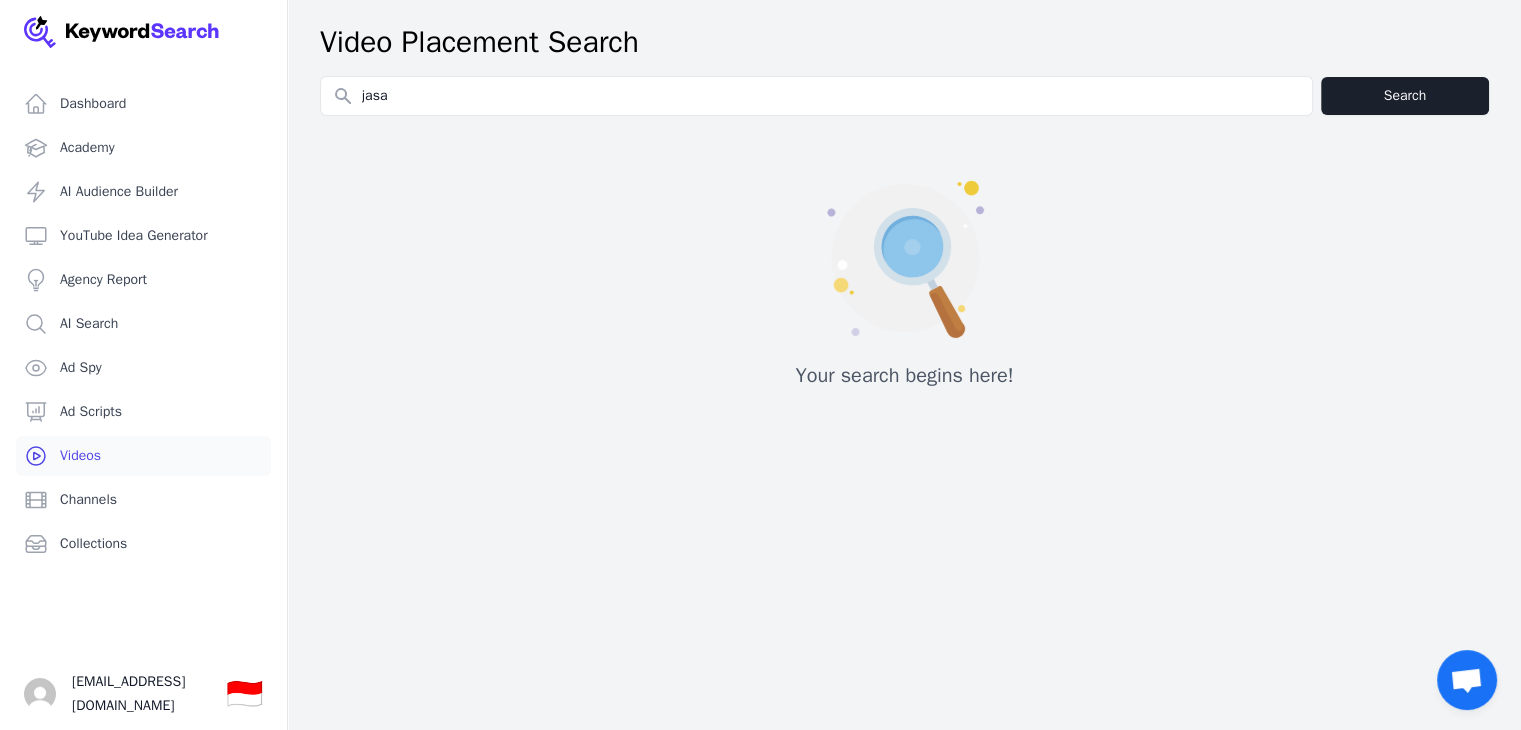 type on "jasa laser cutting indonesia" 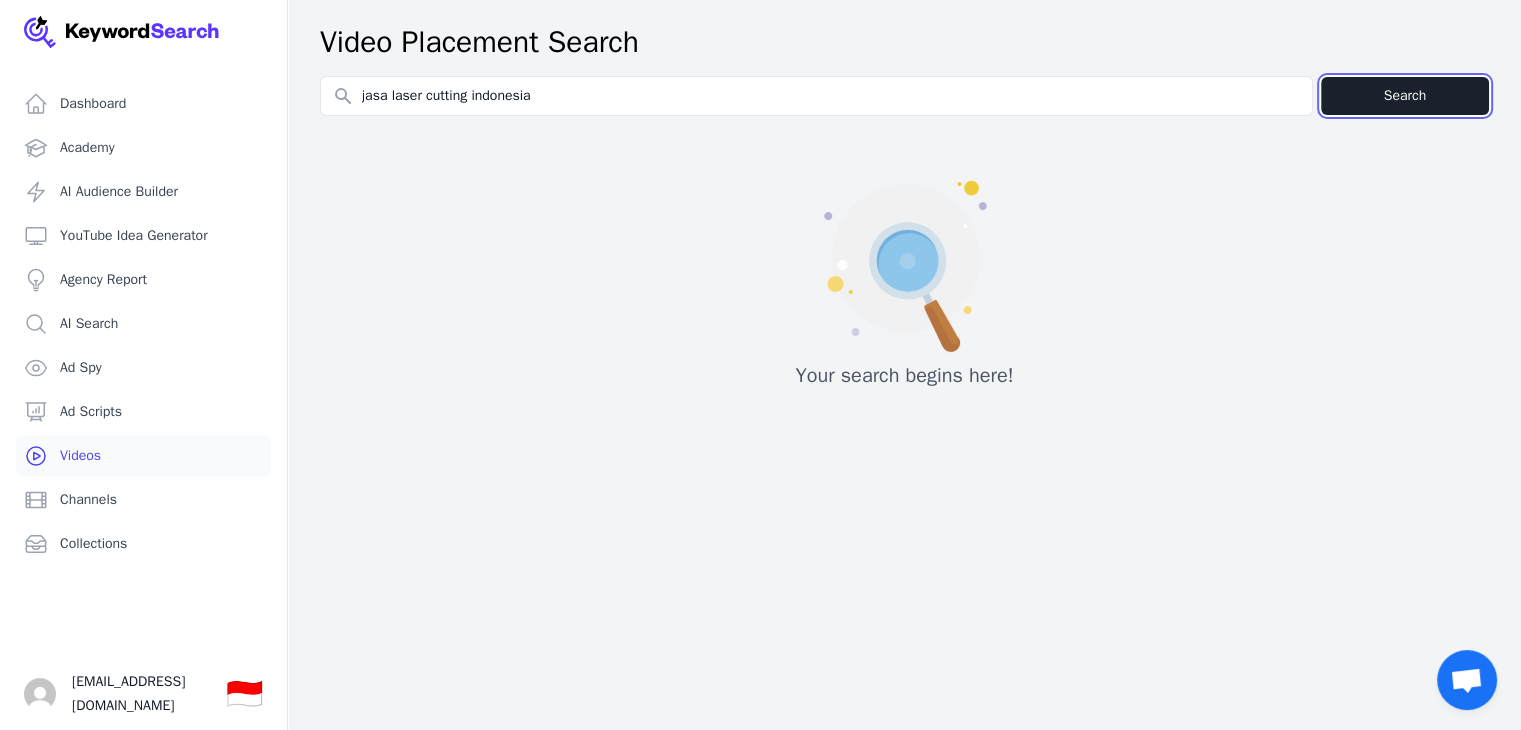 click on "Search" at bounding box center (1405, 96) 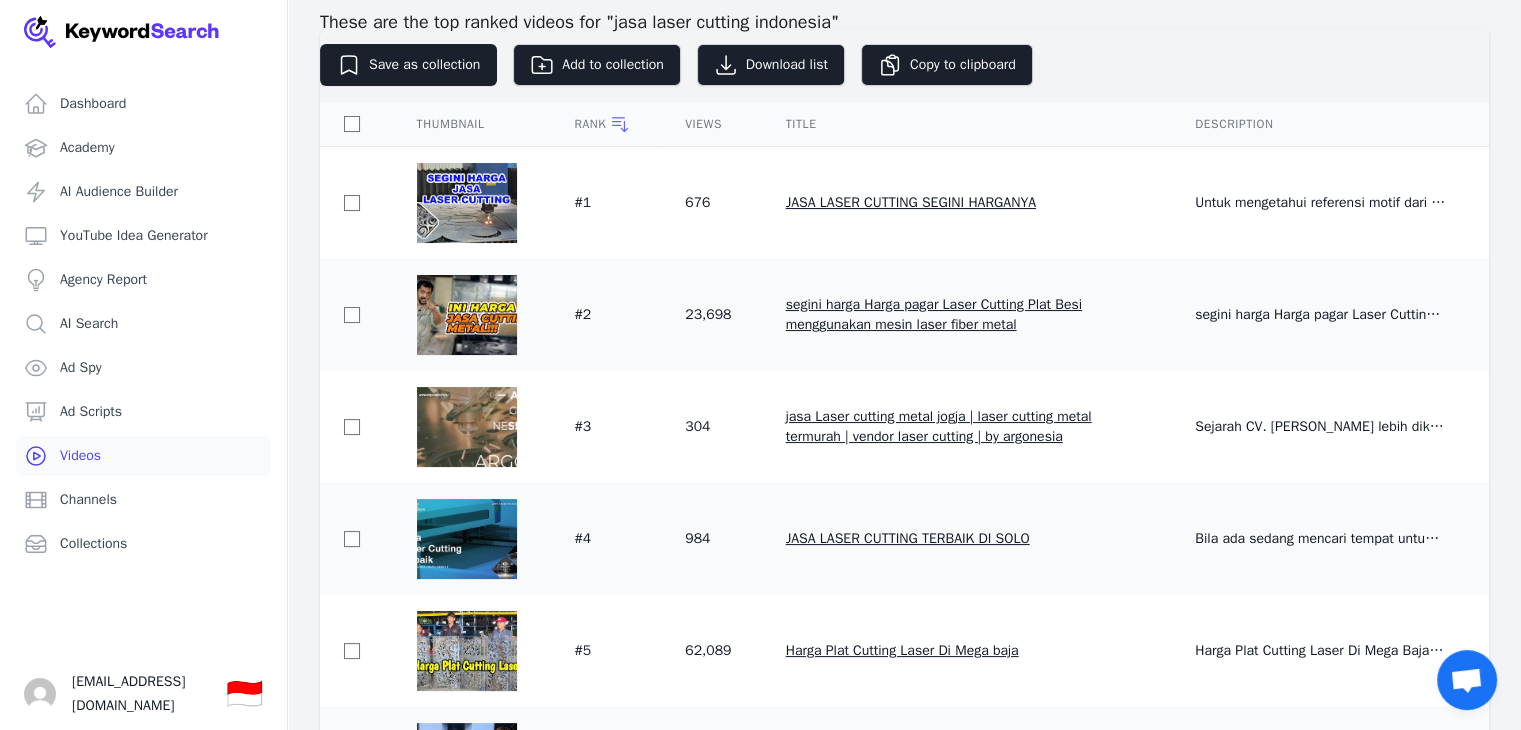 scroll, scrollTop: 200, scrollLeft: 0, axis: vertical 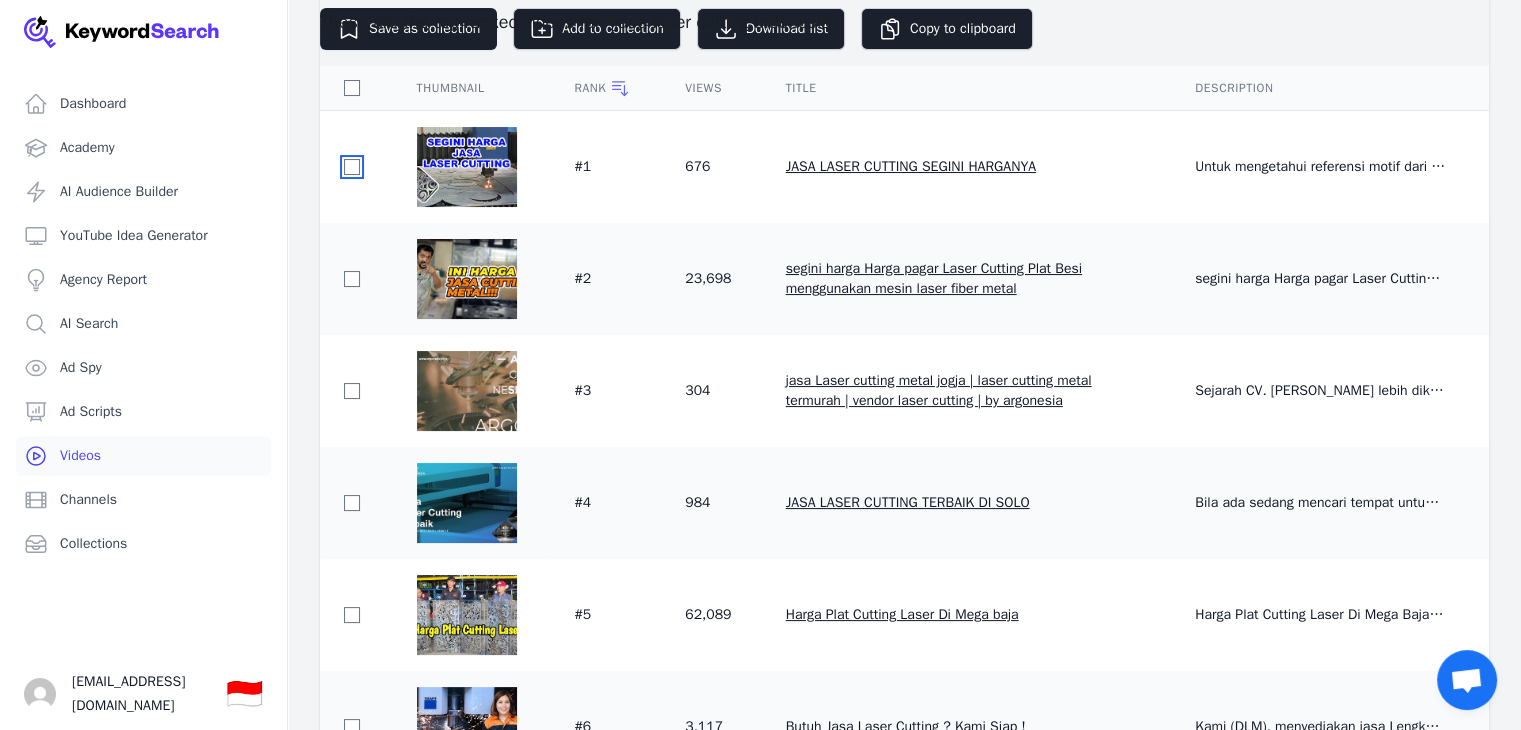 click at bounding box center (352, 167) 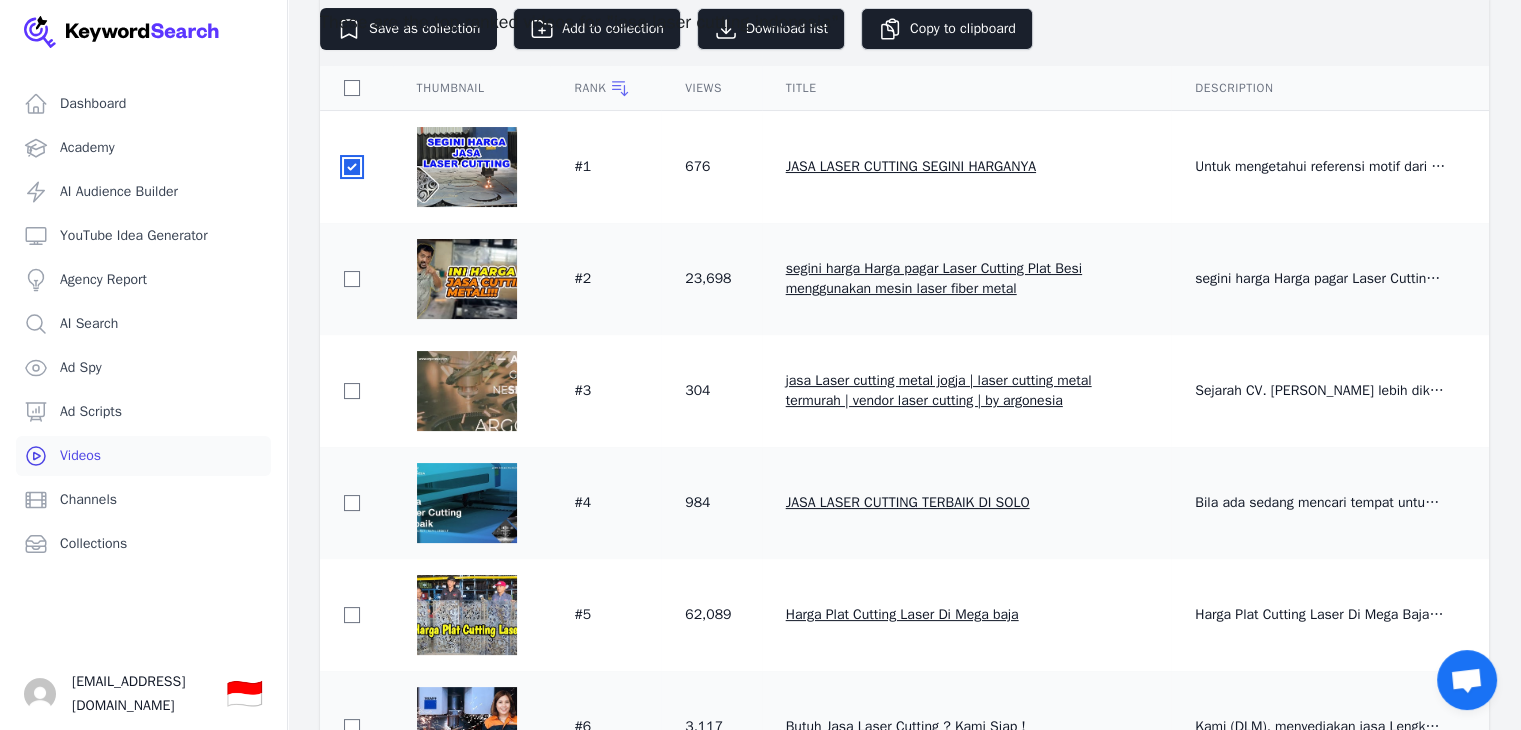 checkbox on "true" 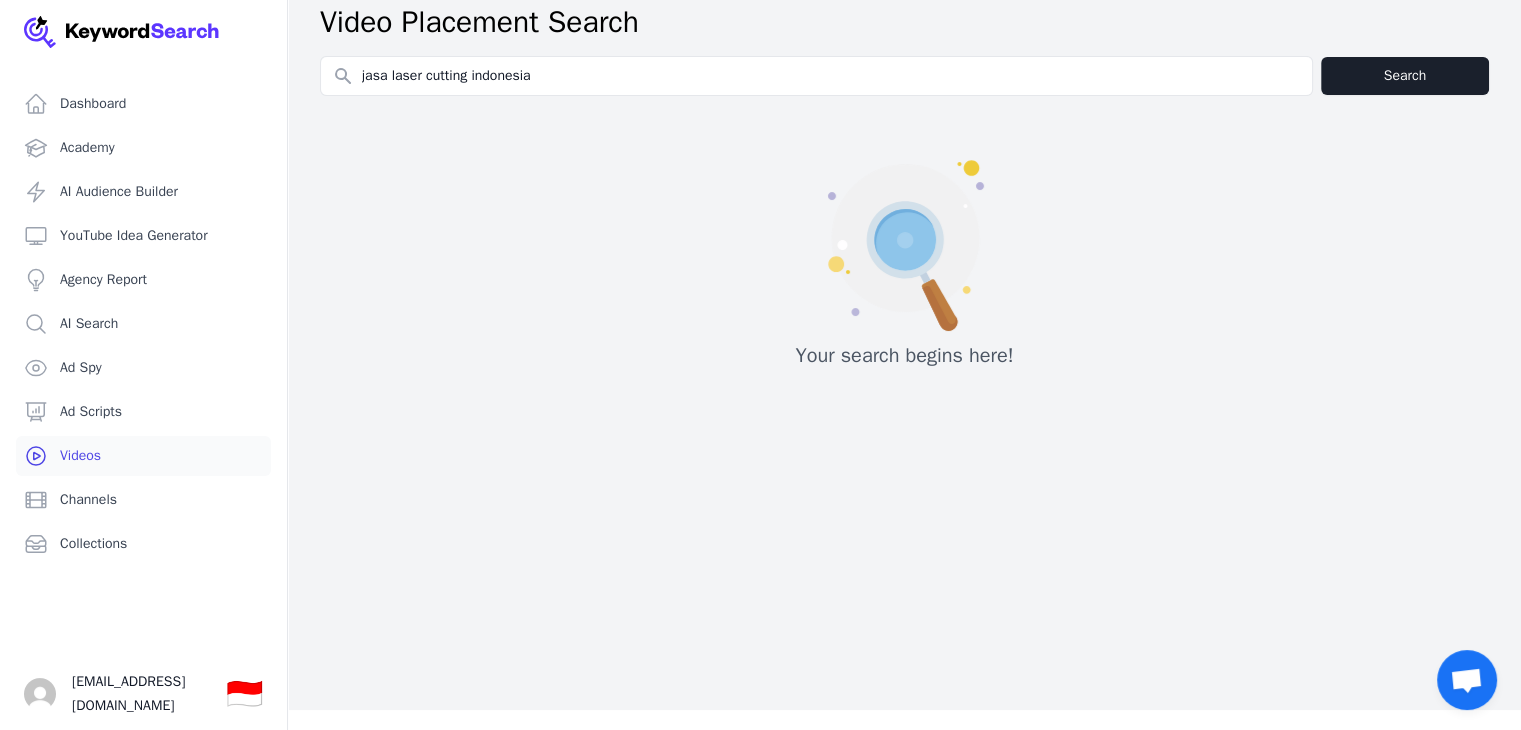 scroll, scrollTop: 24, scrollLeft: 0, axis: vertical 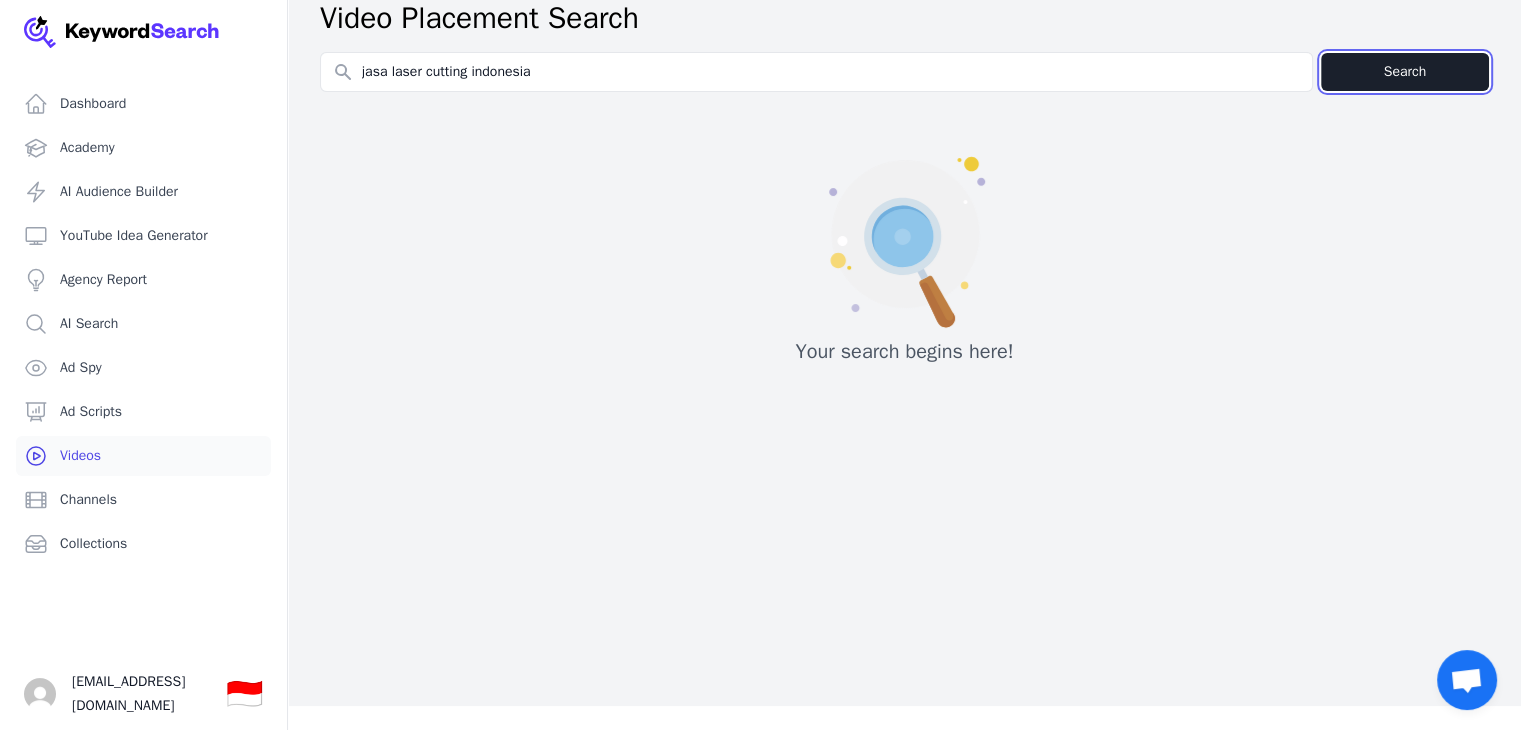 click on "Search" at bounding box center (1405, 72) 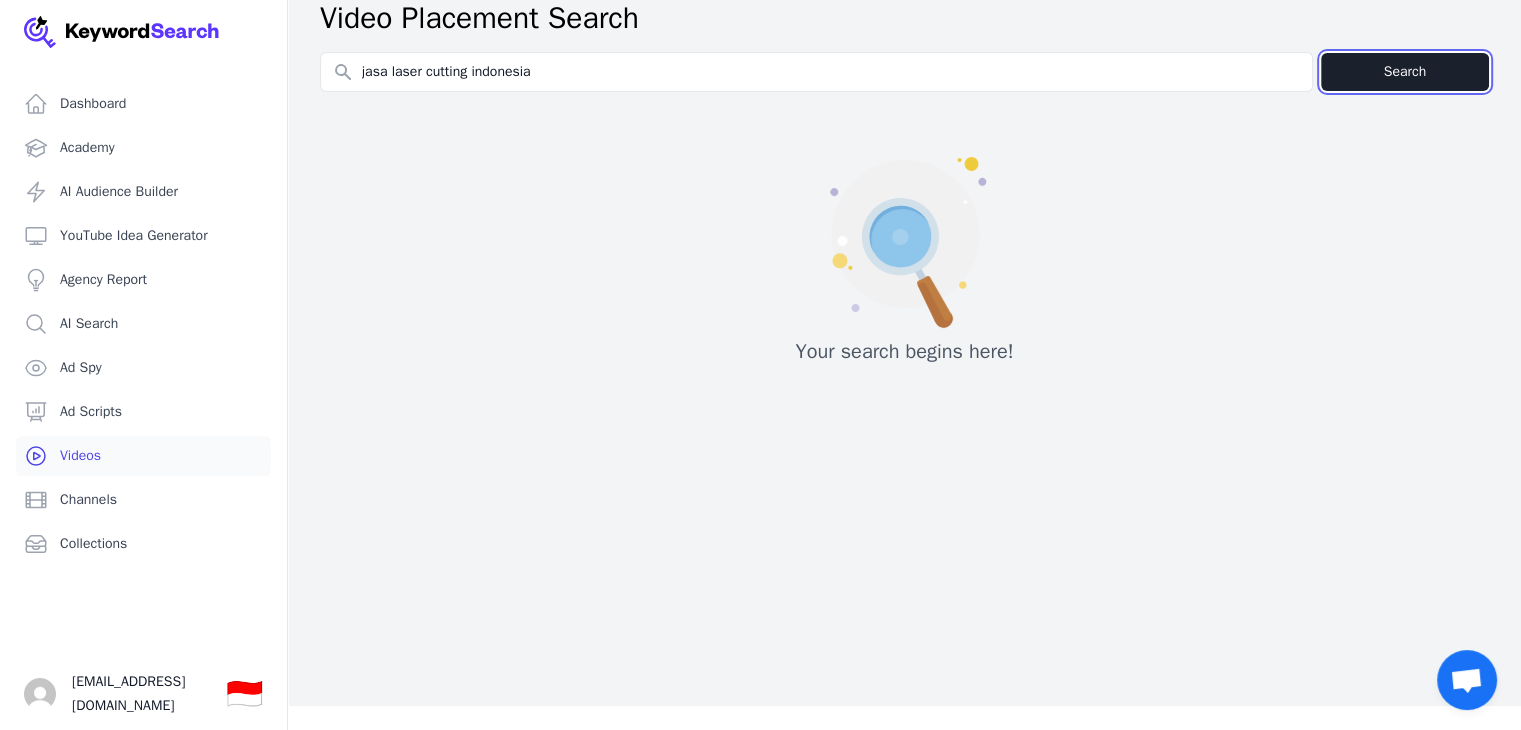 scroll, scrollTop: 0, scrollLeft: 0, axis: both 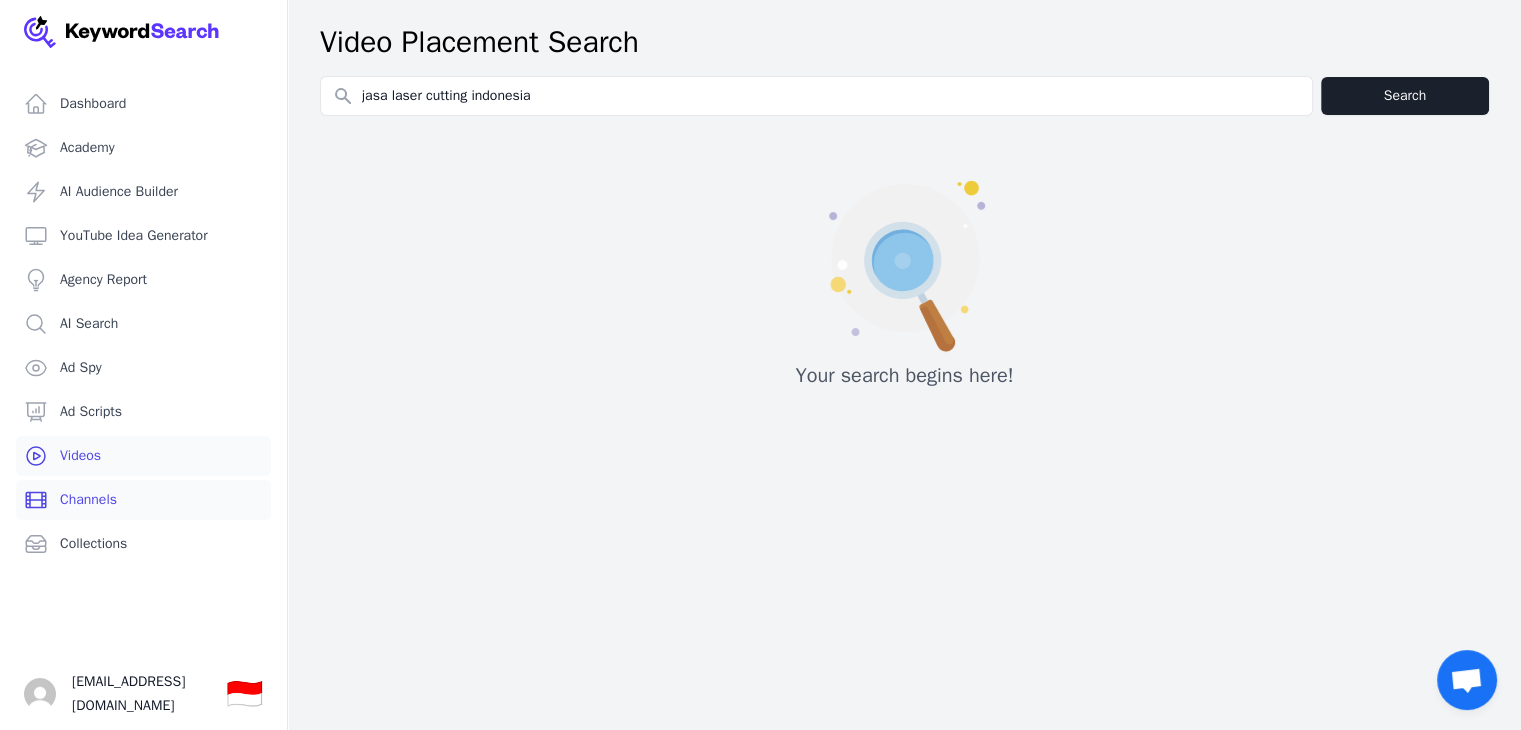 click on "Channels" at bounding box center [143, 500] 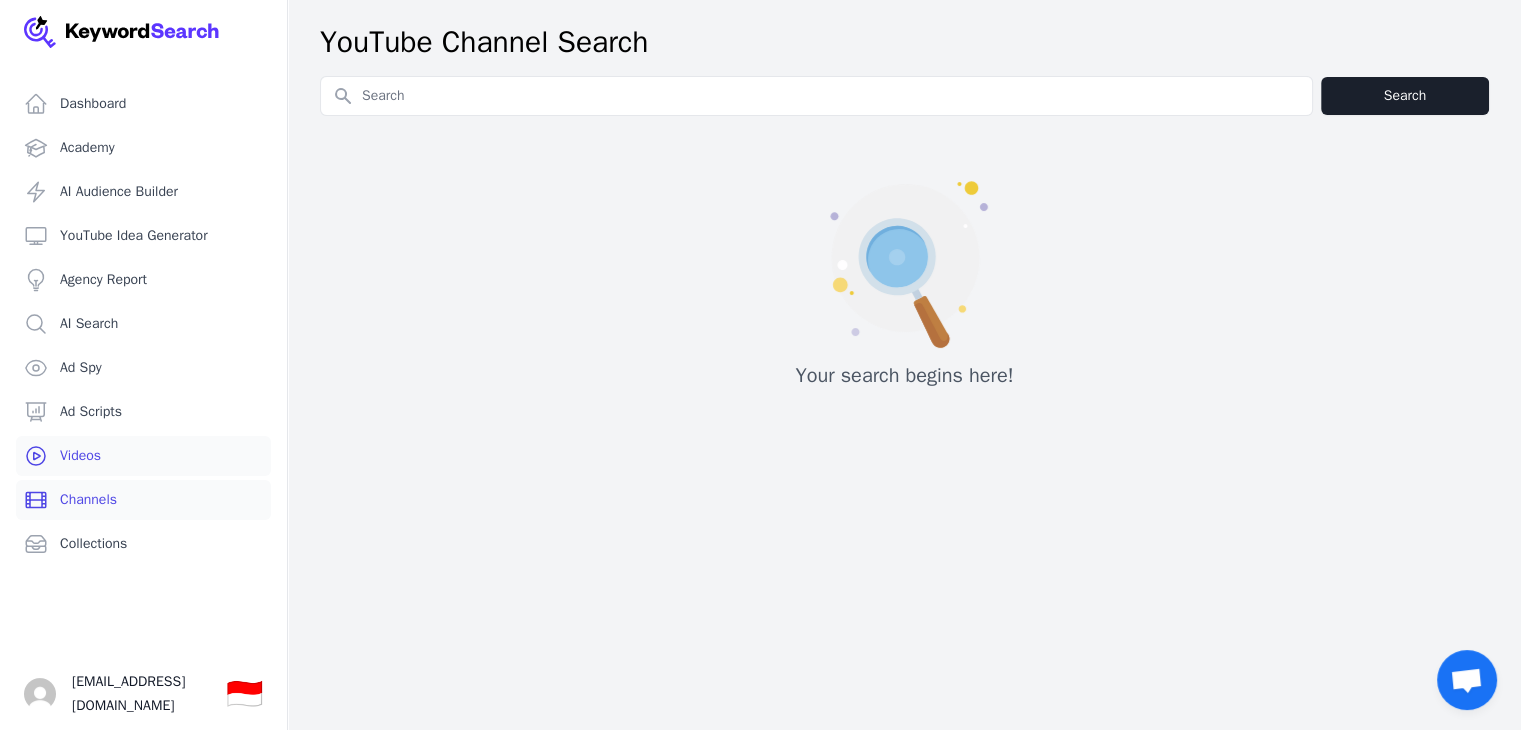 click on "Videos" at bounding box center (143, 456) 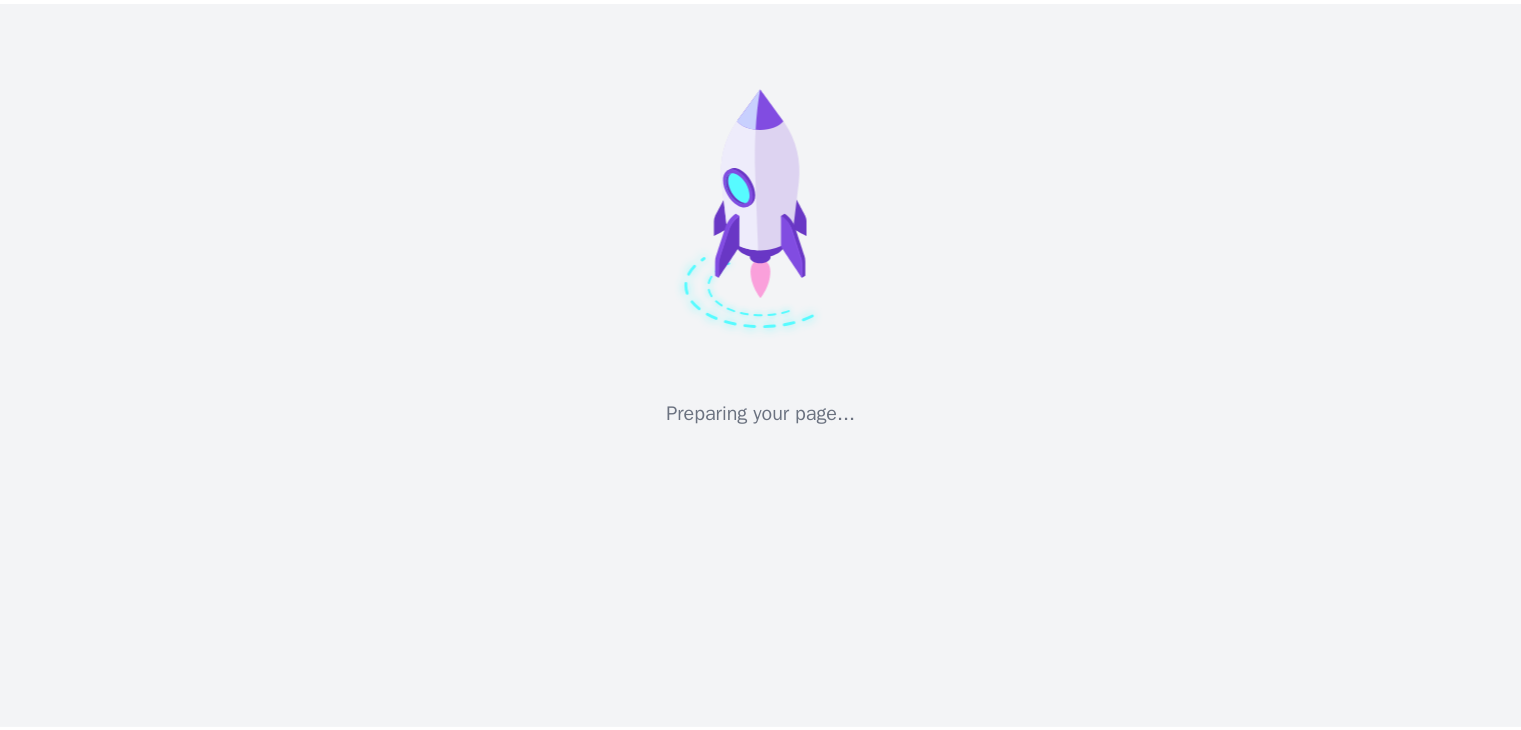 scroll, scrollTop: 0, scrollLeft: 0, axis: both 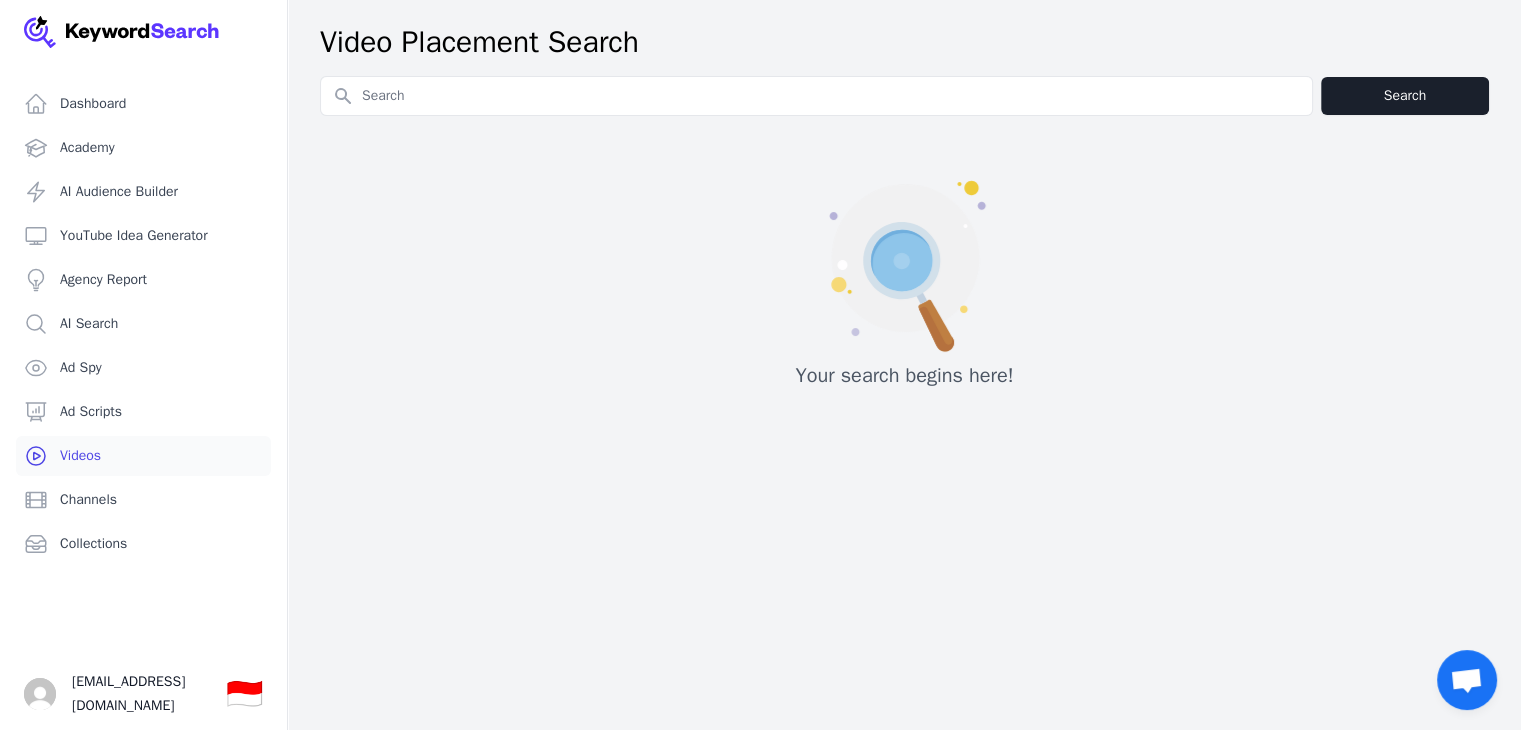 click on "Search for YouTube Keywords" at bounding box center [816, 96] 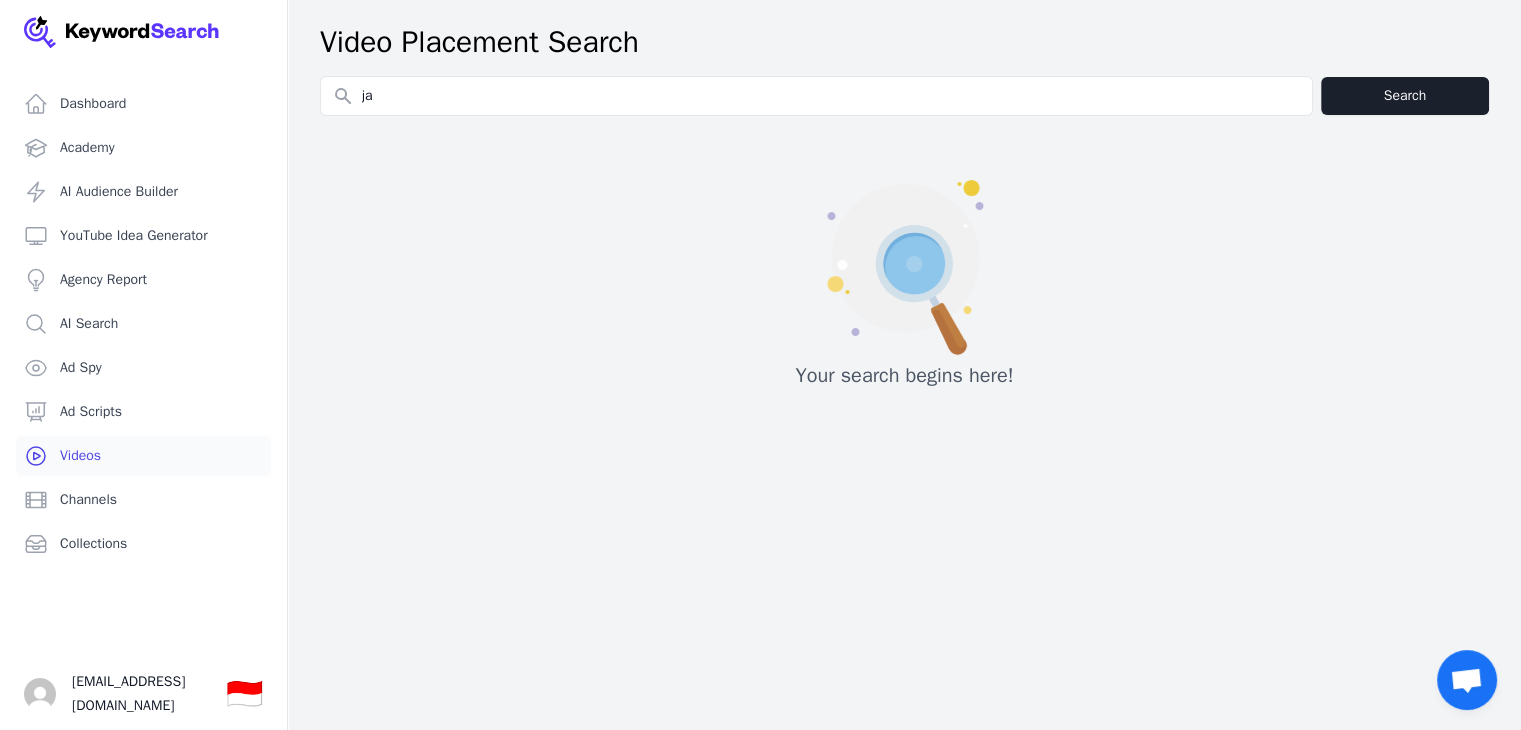 type on "jasa laser cutting indonesia" 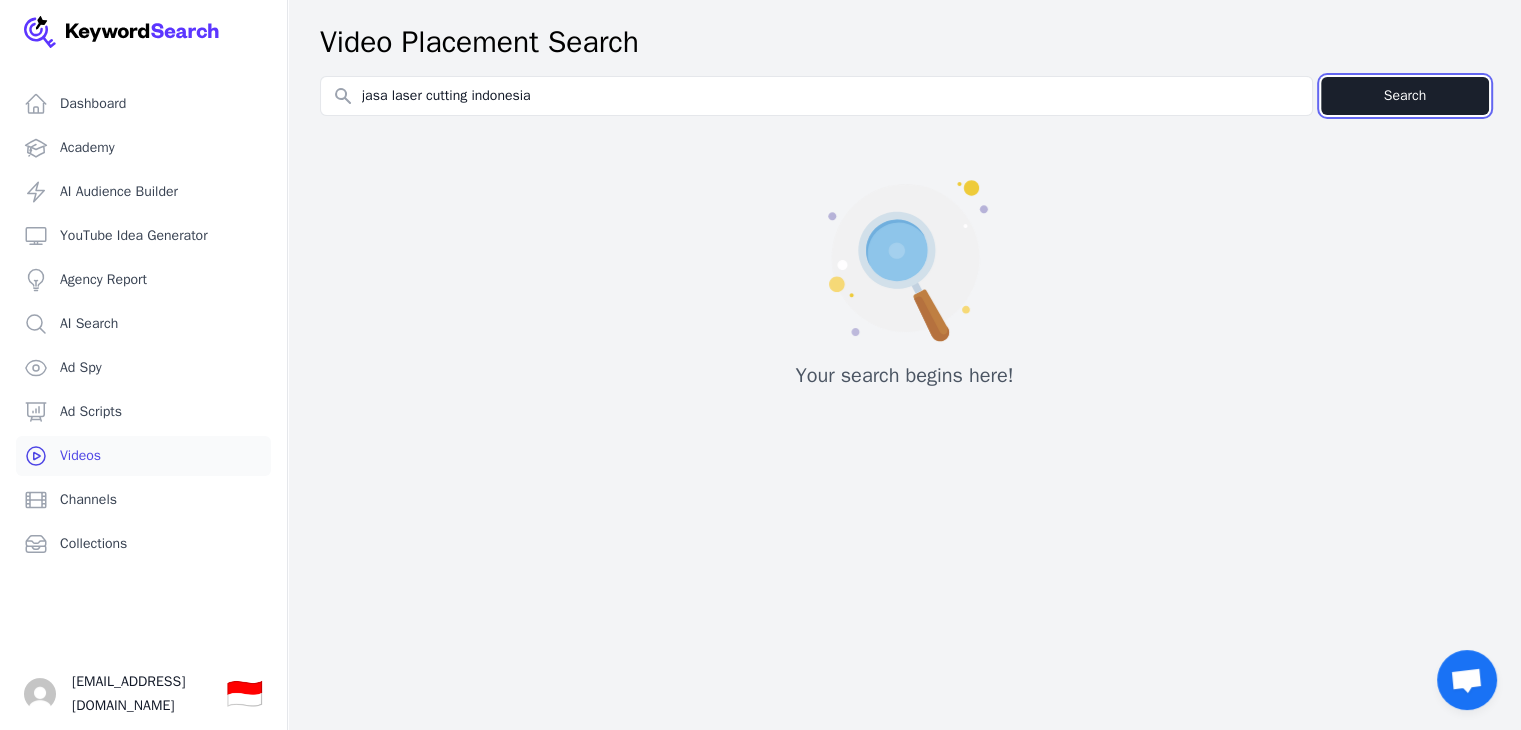 click on "Search" at bounding box center [1405, 96] 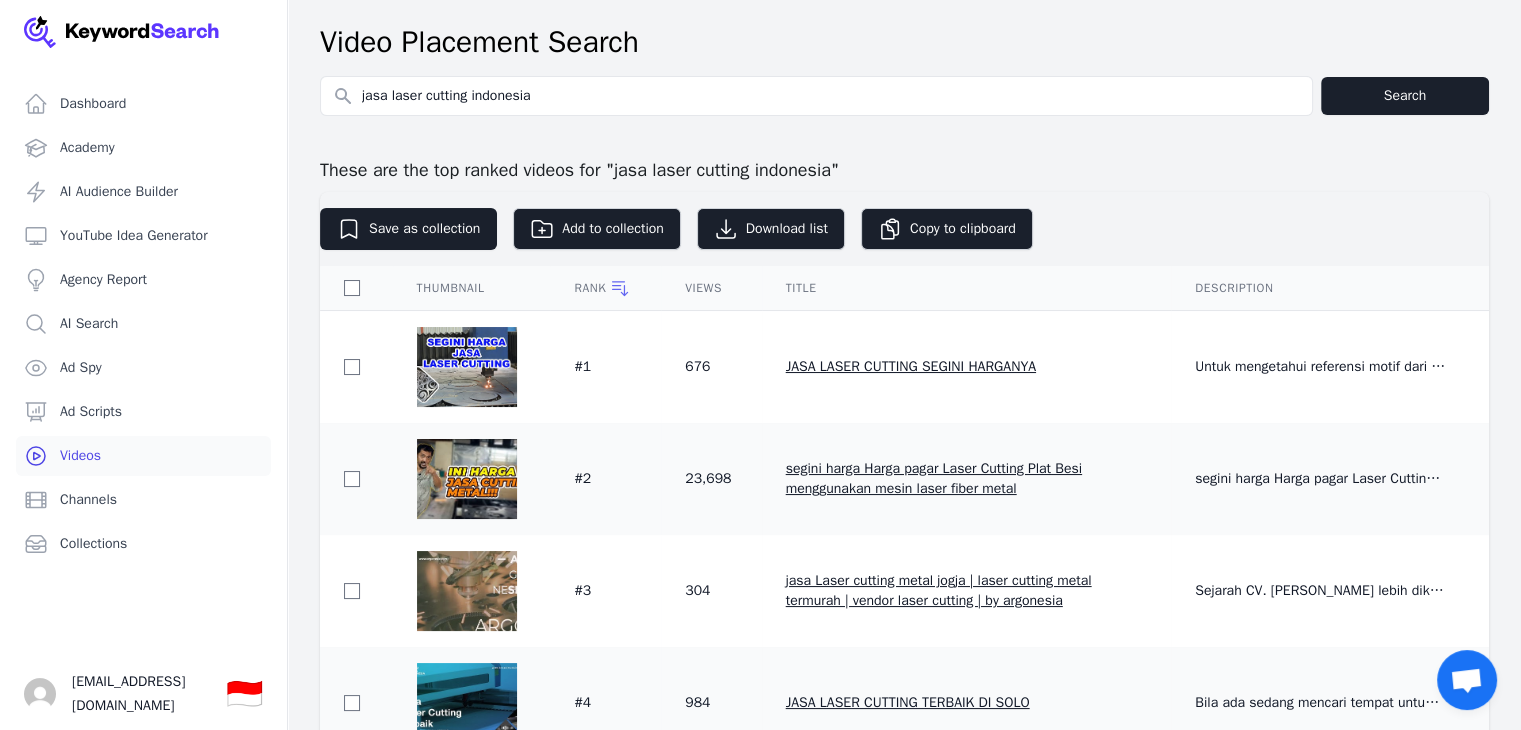 click on "Views" at bounding box center (711, 288) 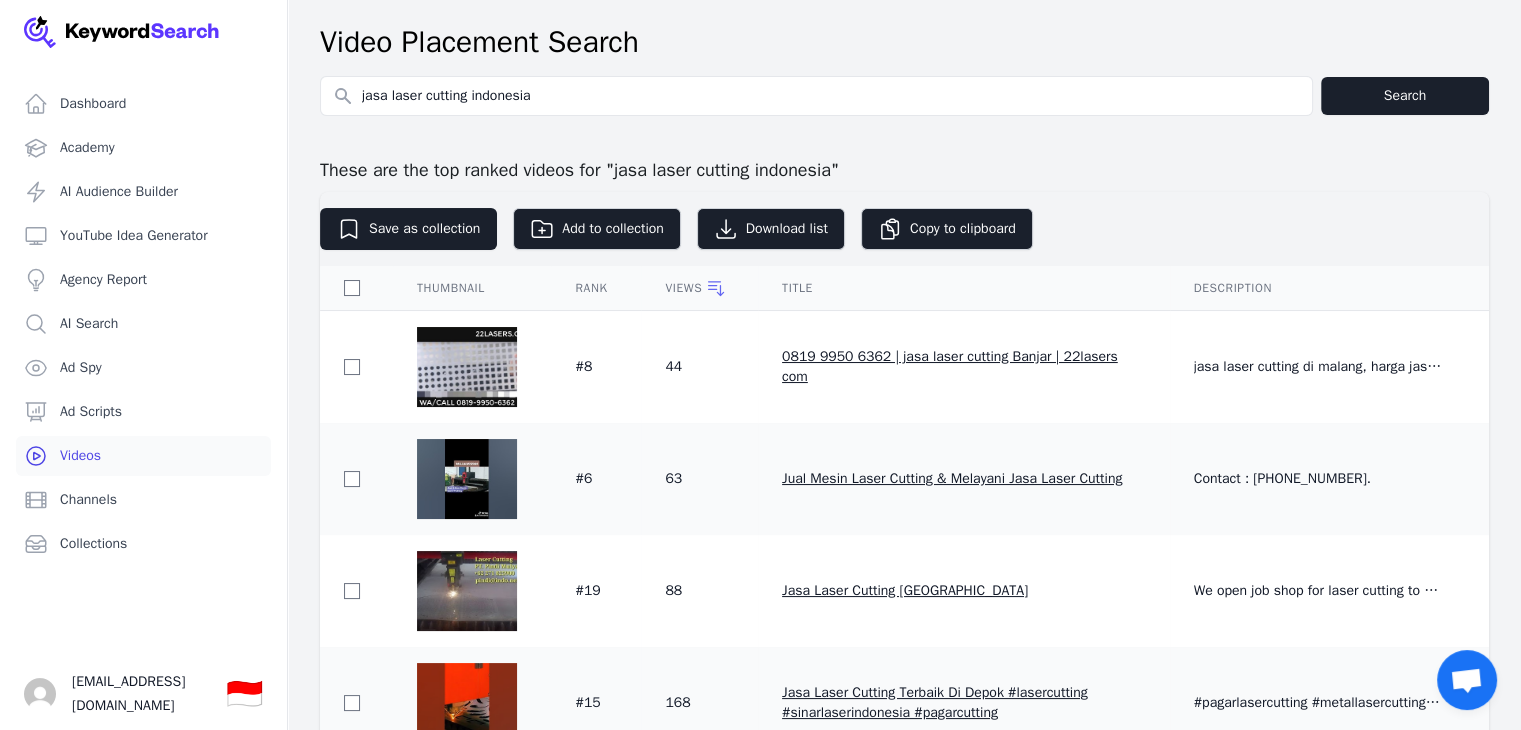 click on "Views" at bounding box center [699, 288] 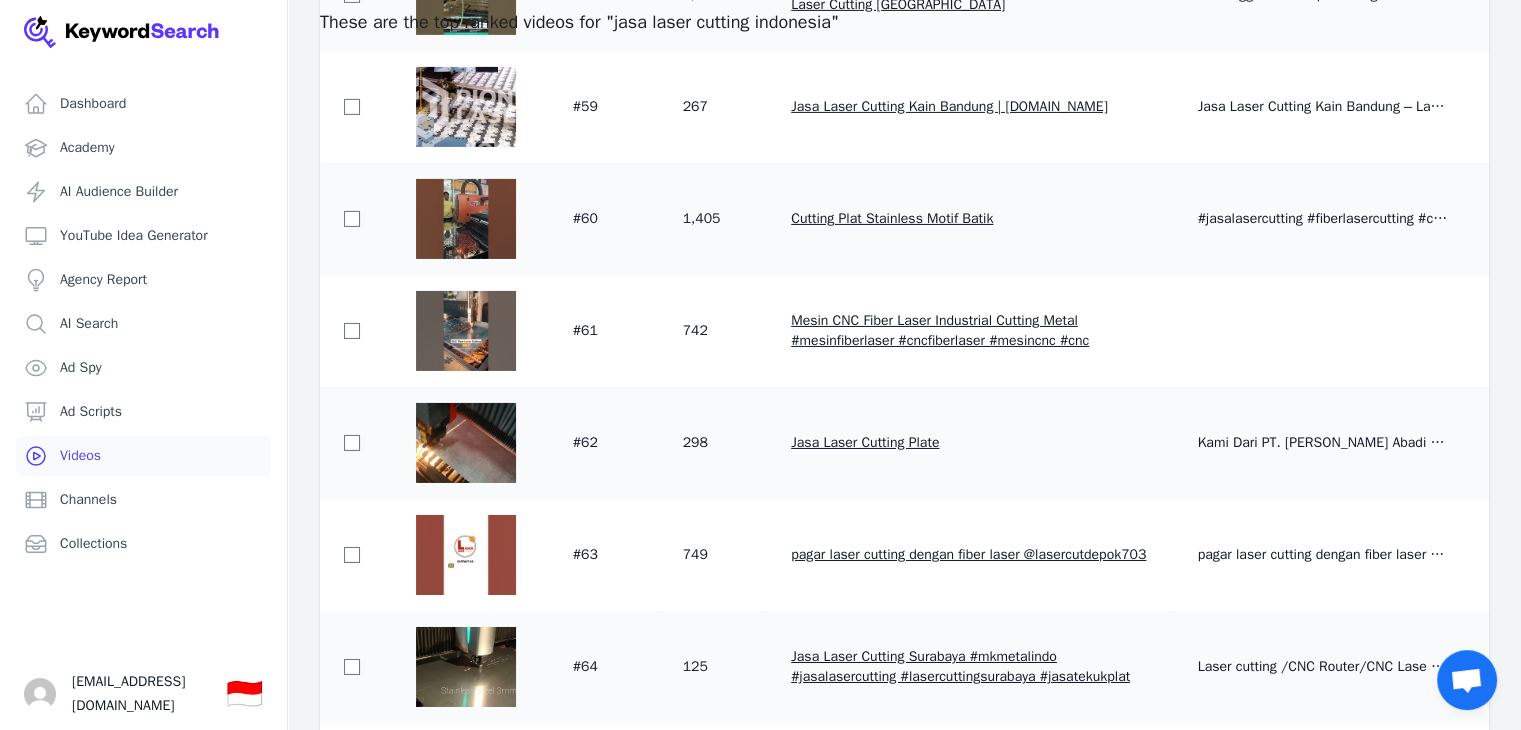 scroll, scrollTop: 7924, scrollLeft: 0, axis: vertical 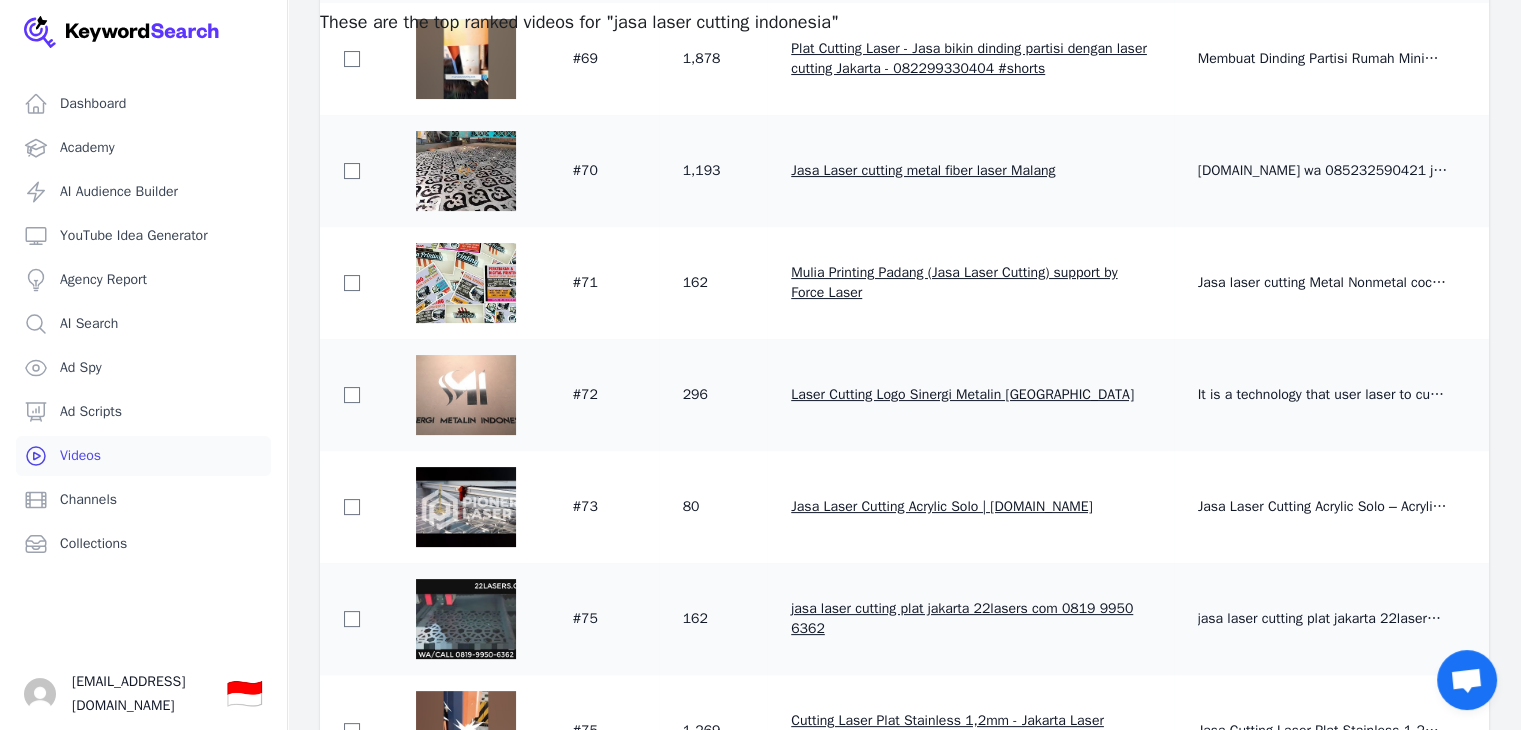 click on "162" at bounding box center (713, 283) 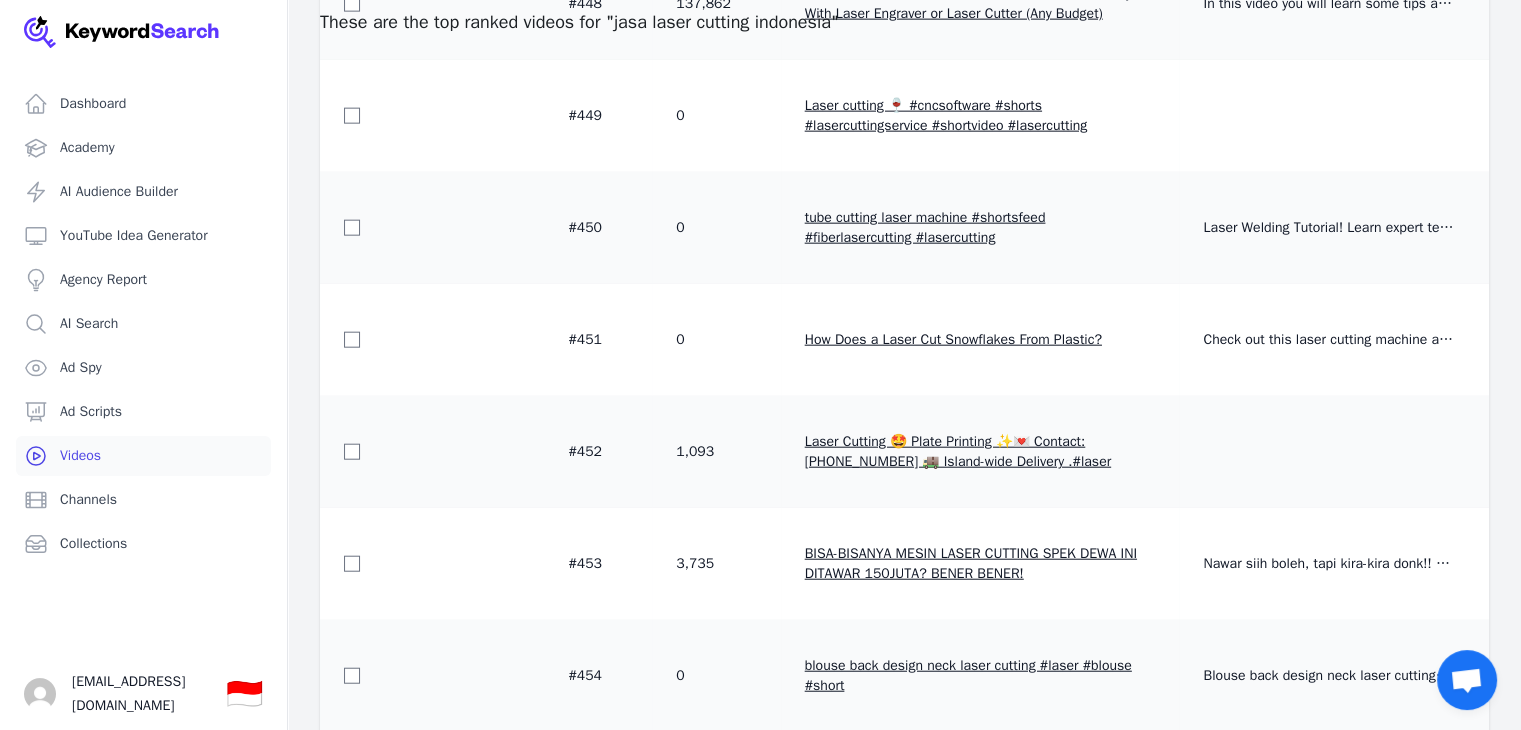 scroll, scrollTop: 50429, scrollLeft: 0, axis: vertical 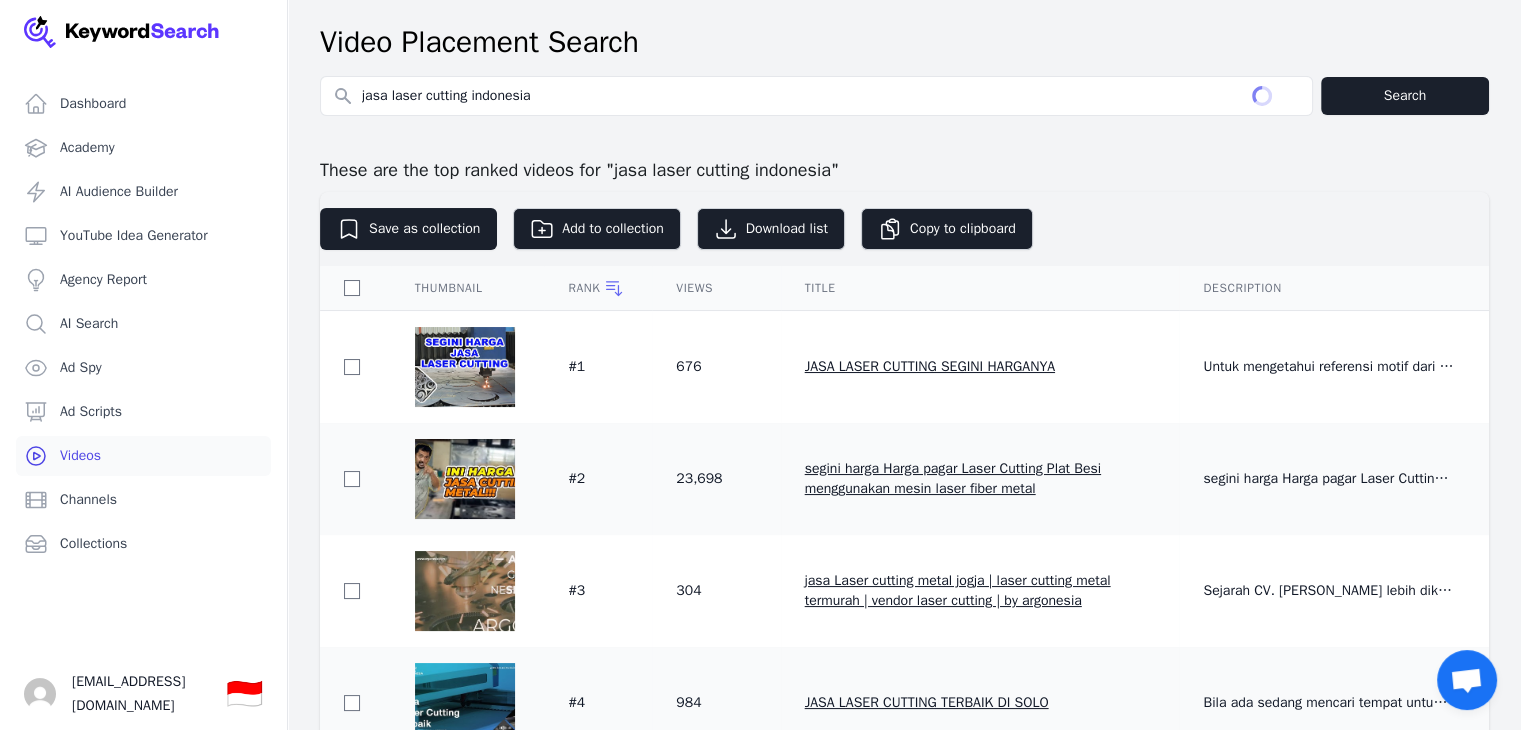 click 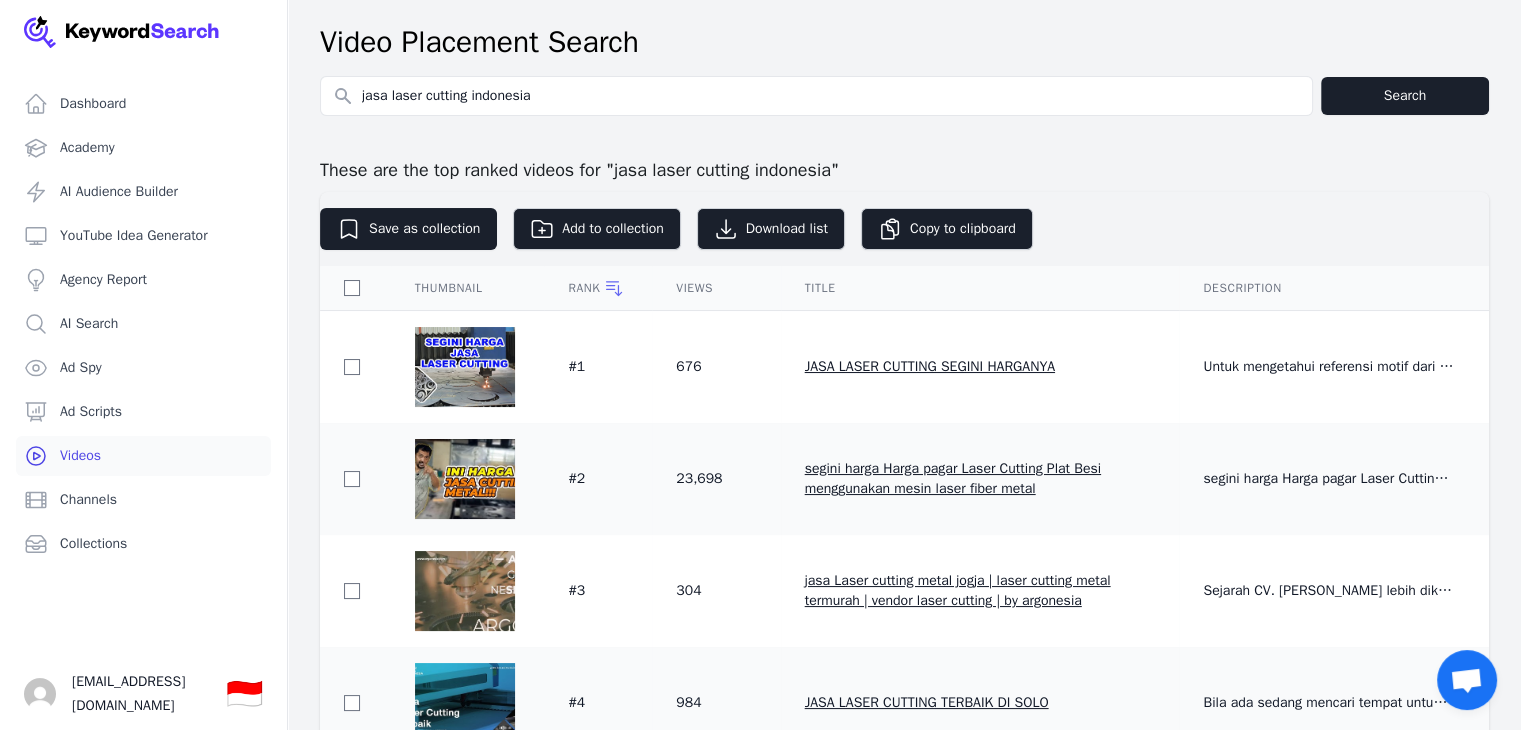click on "Views" at bounding box center [716, 288] 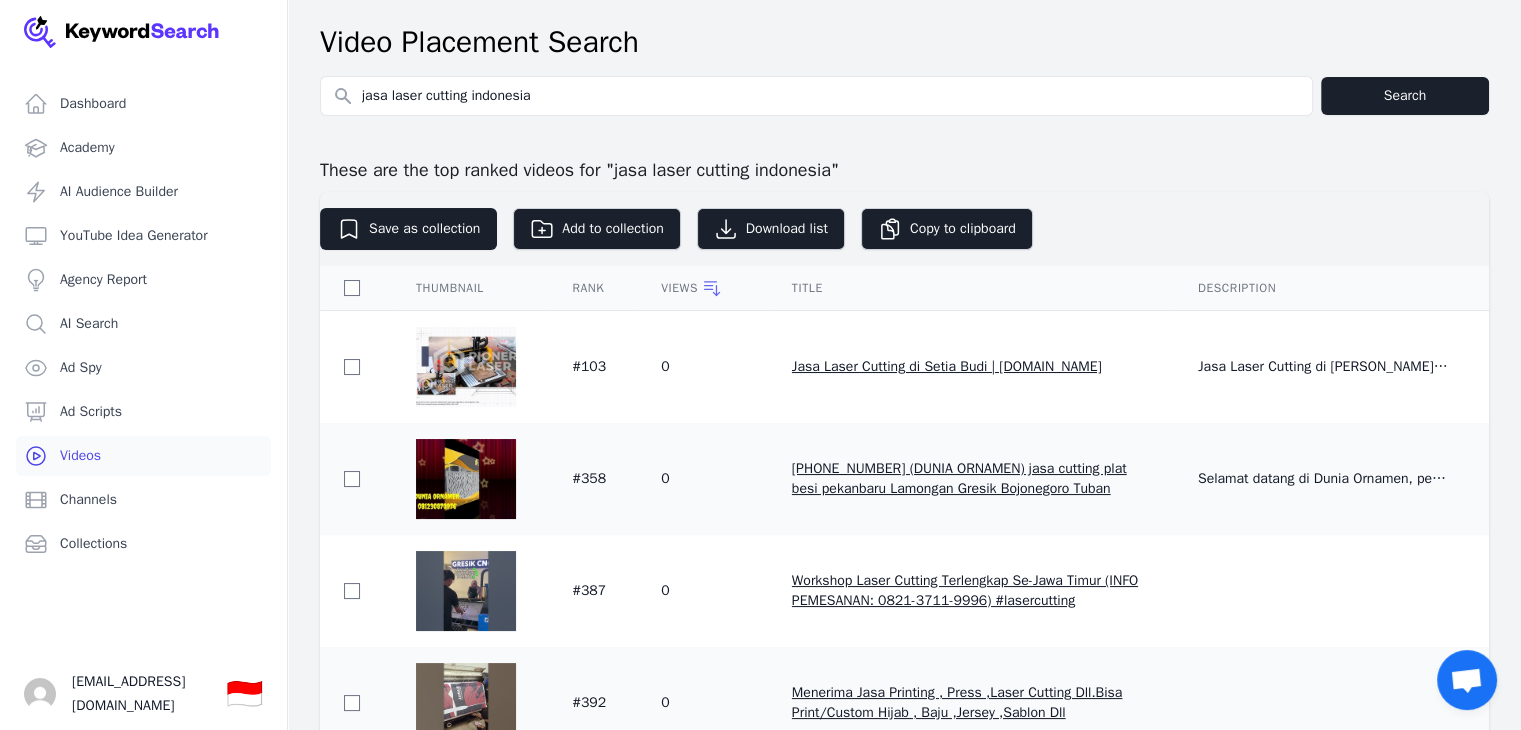 click 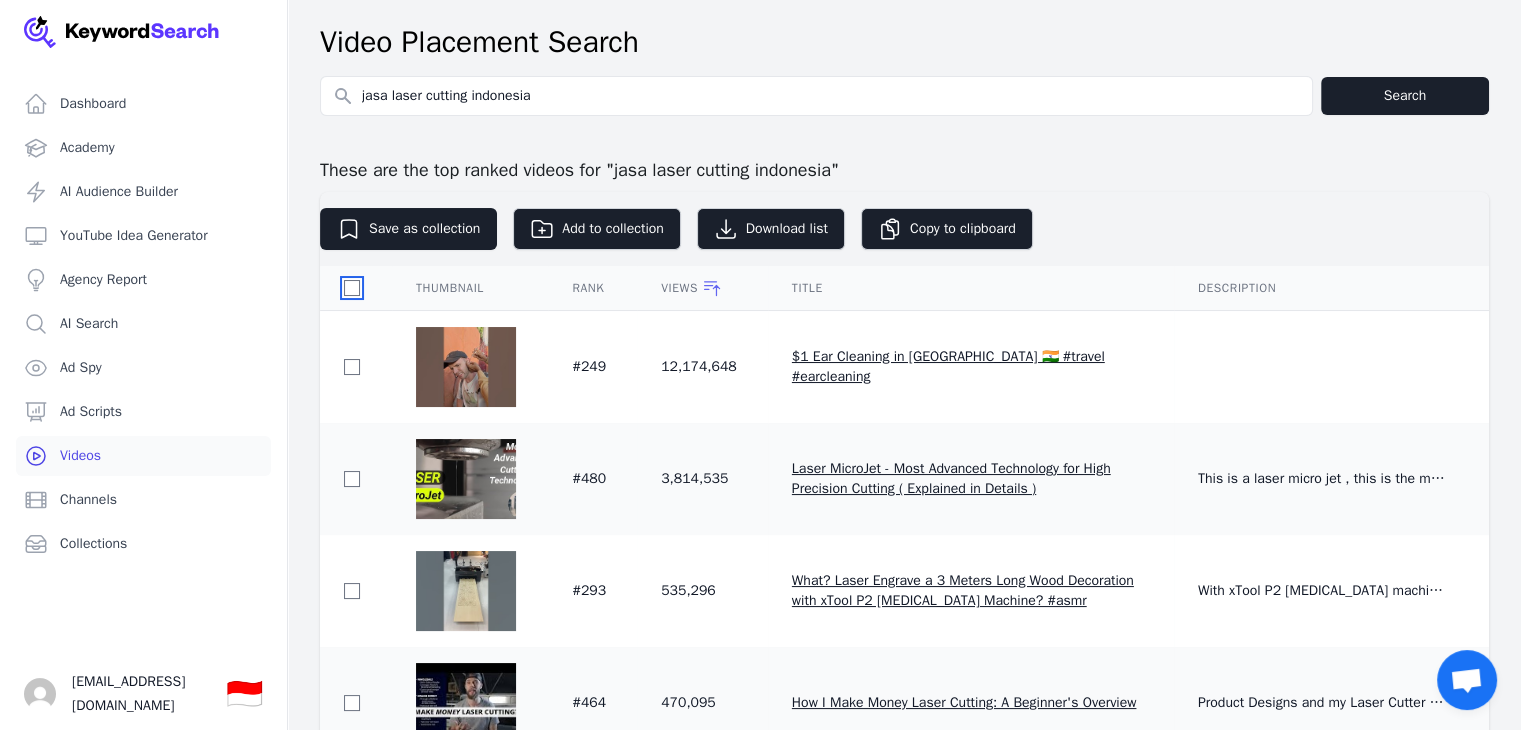 click at bounding box center [352, 288] 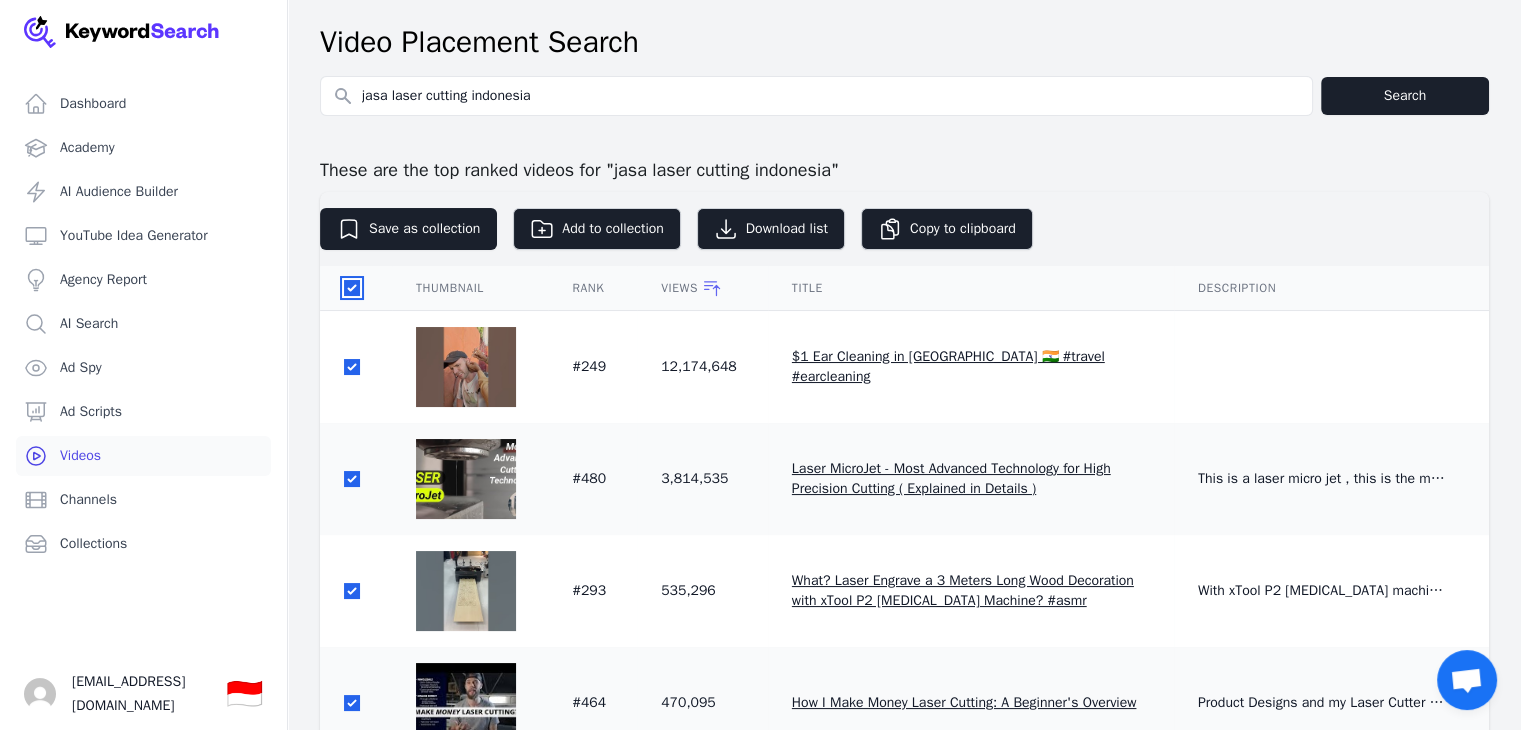 checkbox on "true" 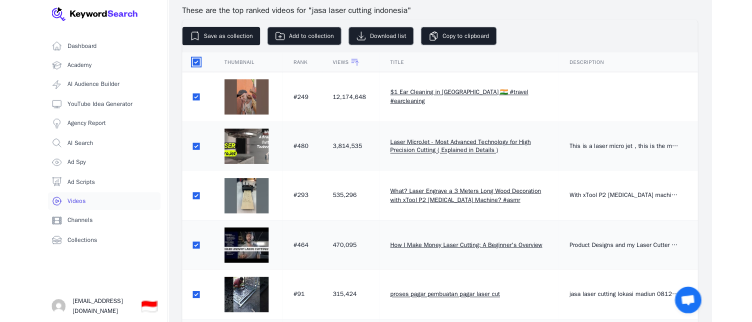 scroll, scrollTop: 0, scrollLeft: 0, axis: both 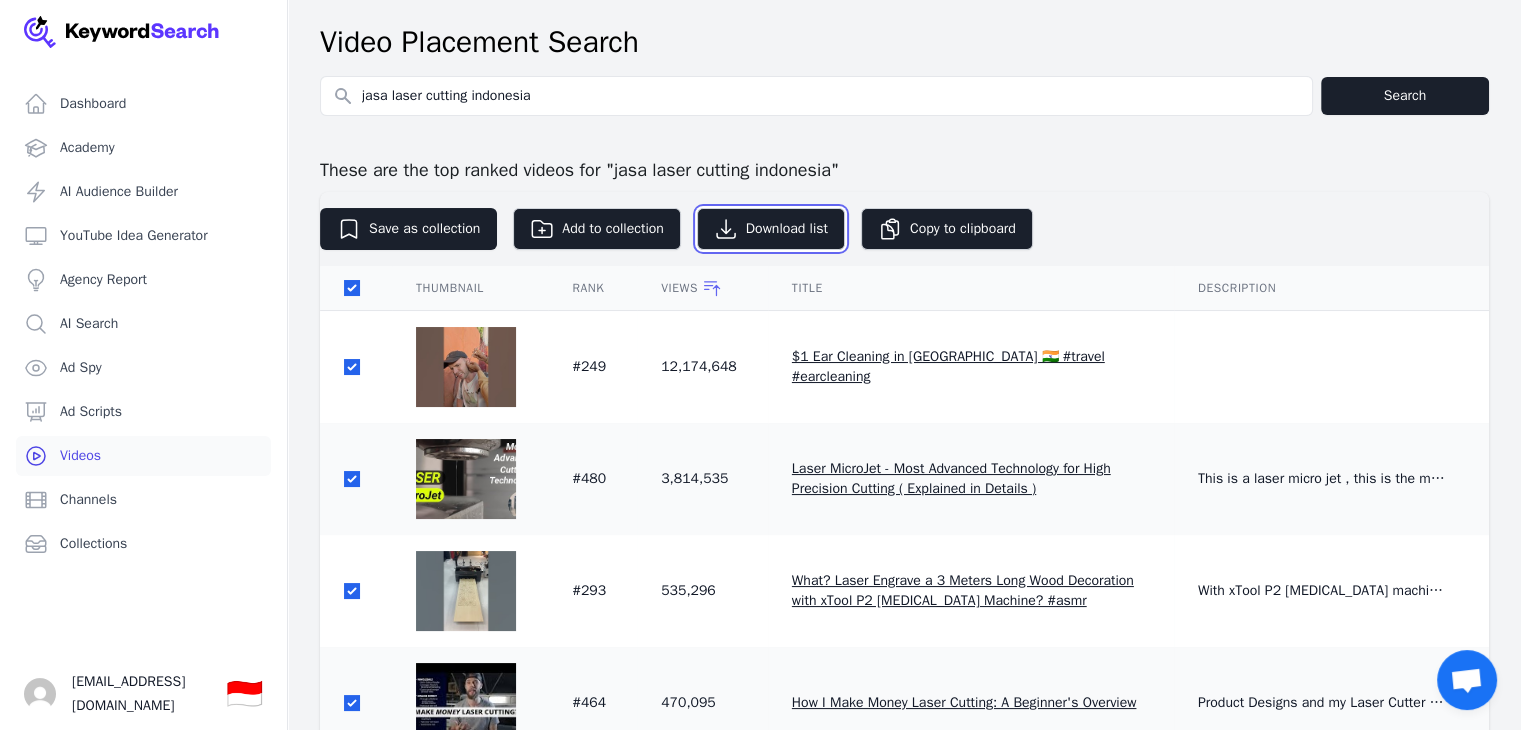 click on "Download list" at bounding box center (771, 229) 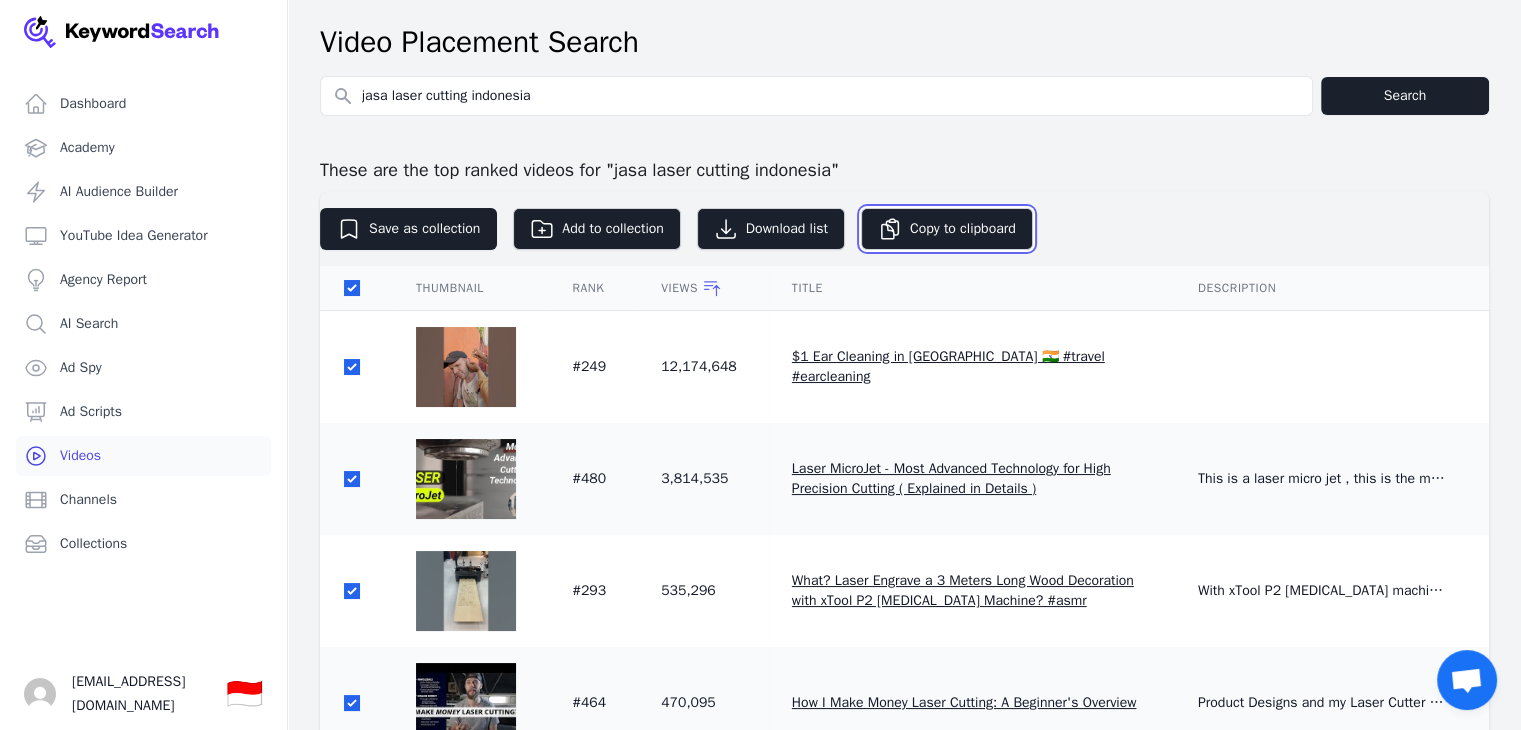 click on "Copy to clipboard" at bounding box center (947, 229) 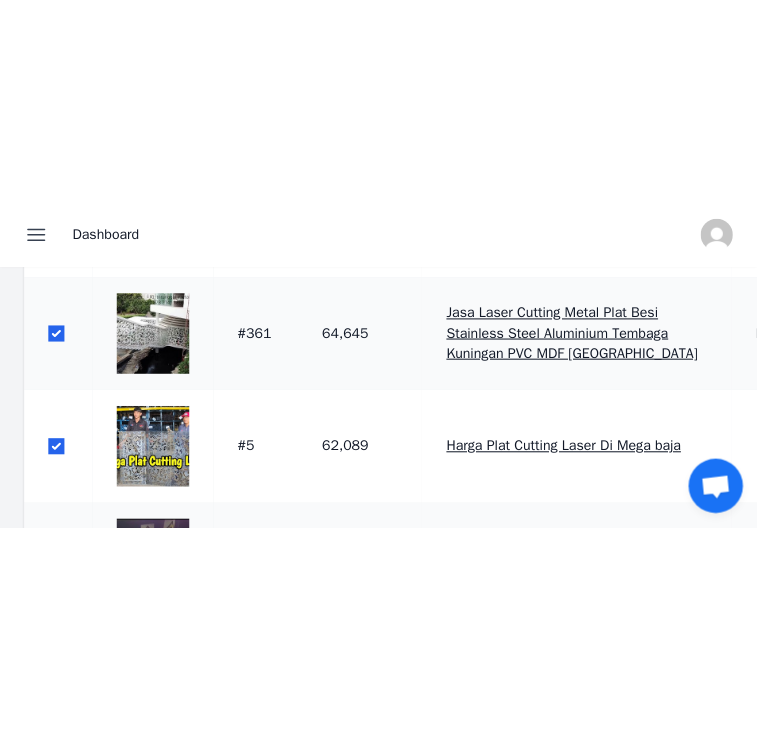 scroll, scrollTop: 2700, scrollLeft: 0, axis: vertical 